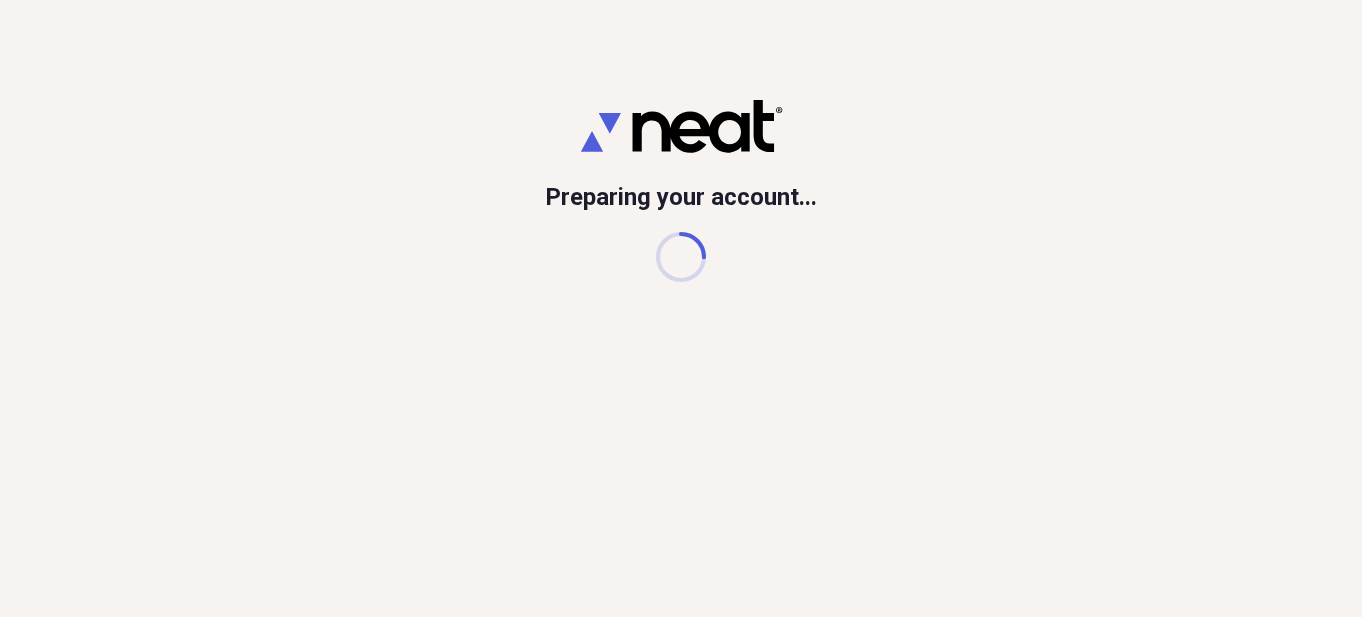 scroll, scrollTop: 0, scrollLeft: 0, axis: both 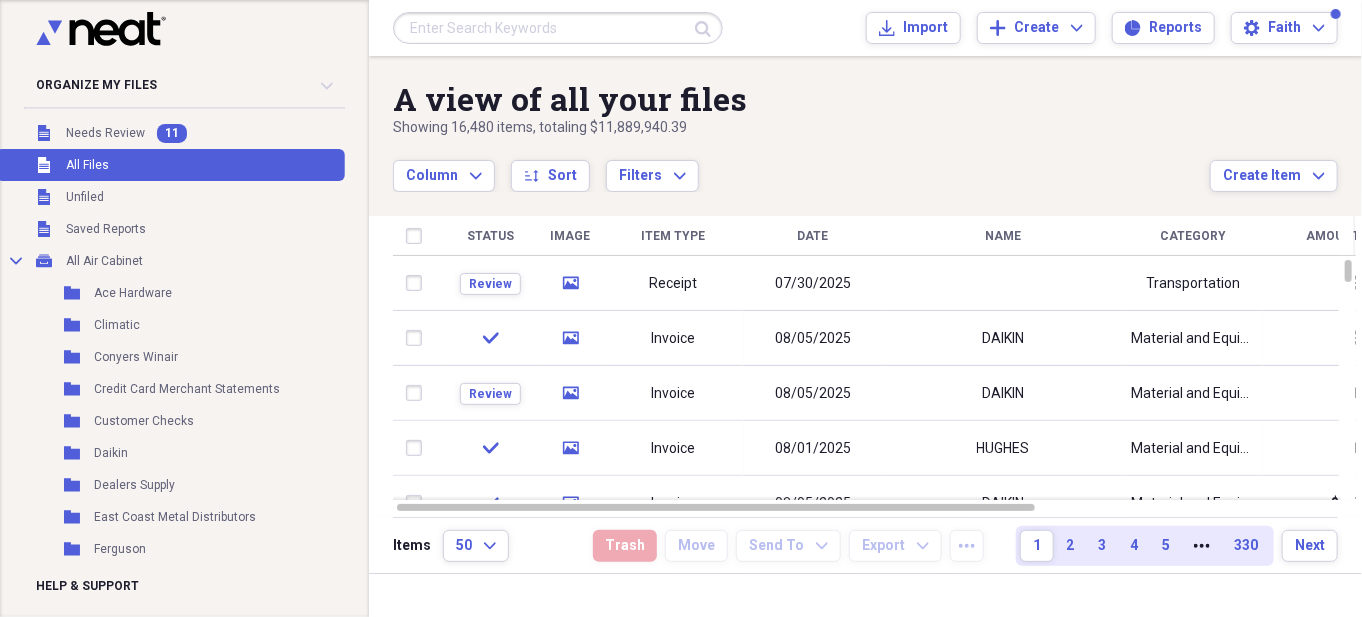 click at bounding box center [558, 28] 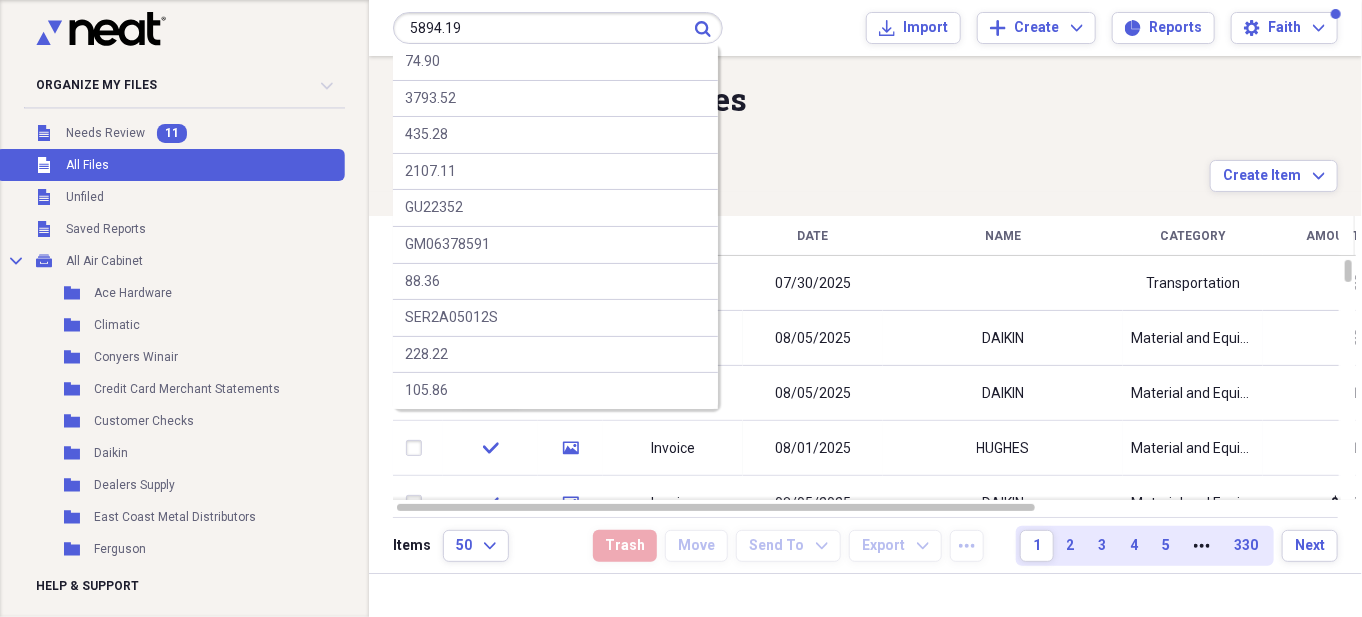 type on "5894.19" 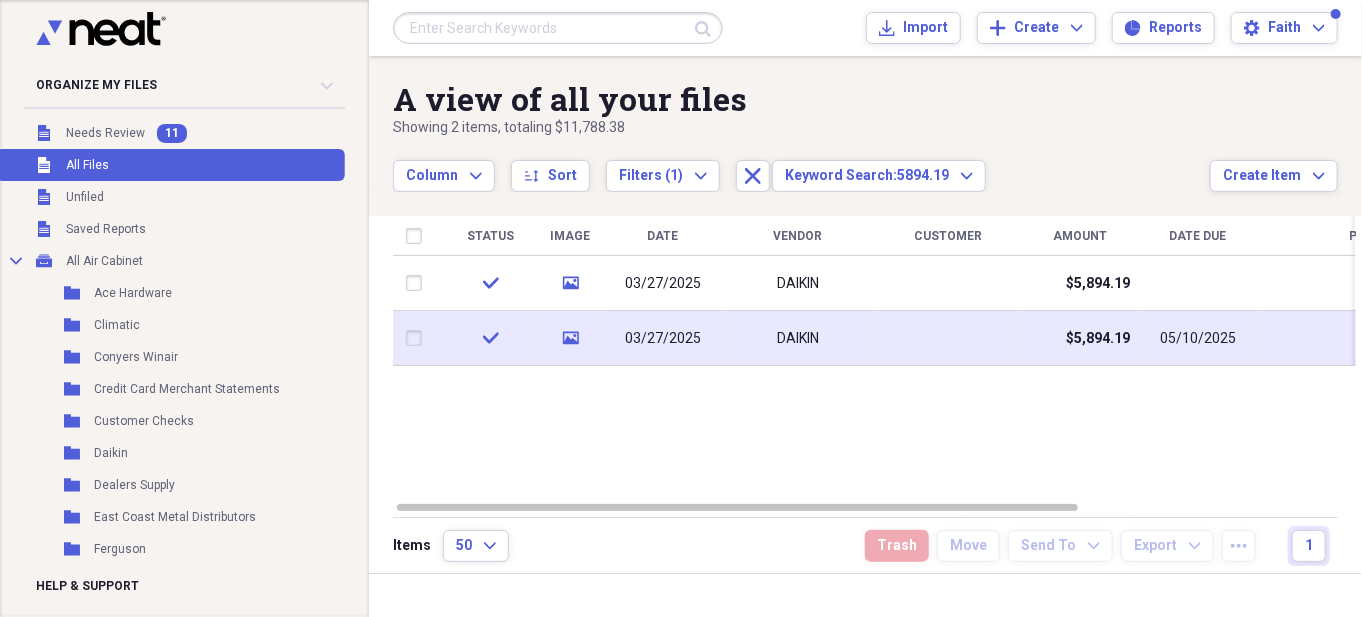 click on "03/27/2025" at bounding box center [663, 338] 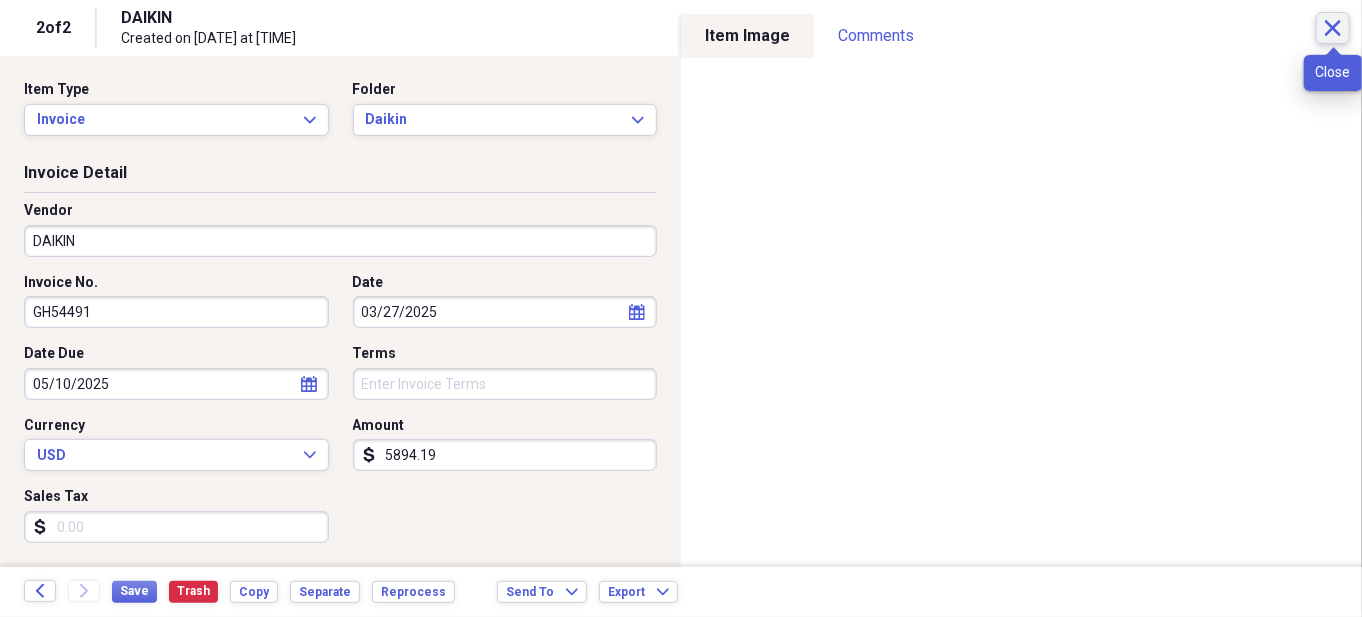 click 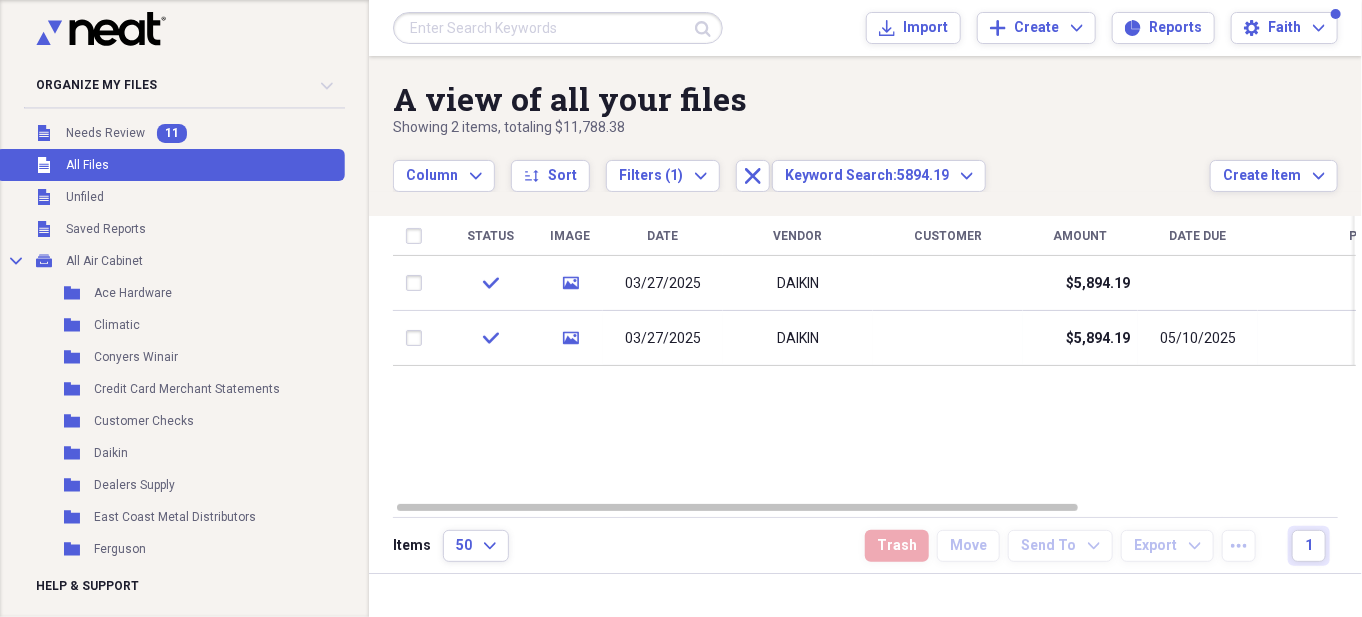 click at bounding box center (558, 28) 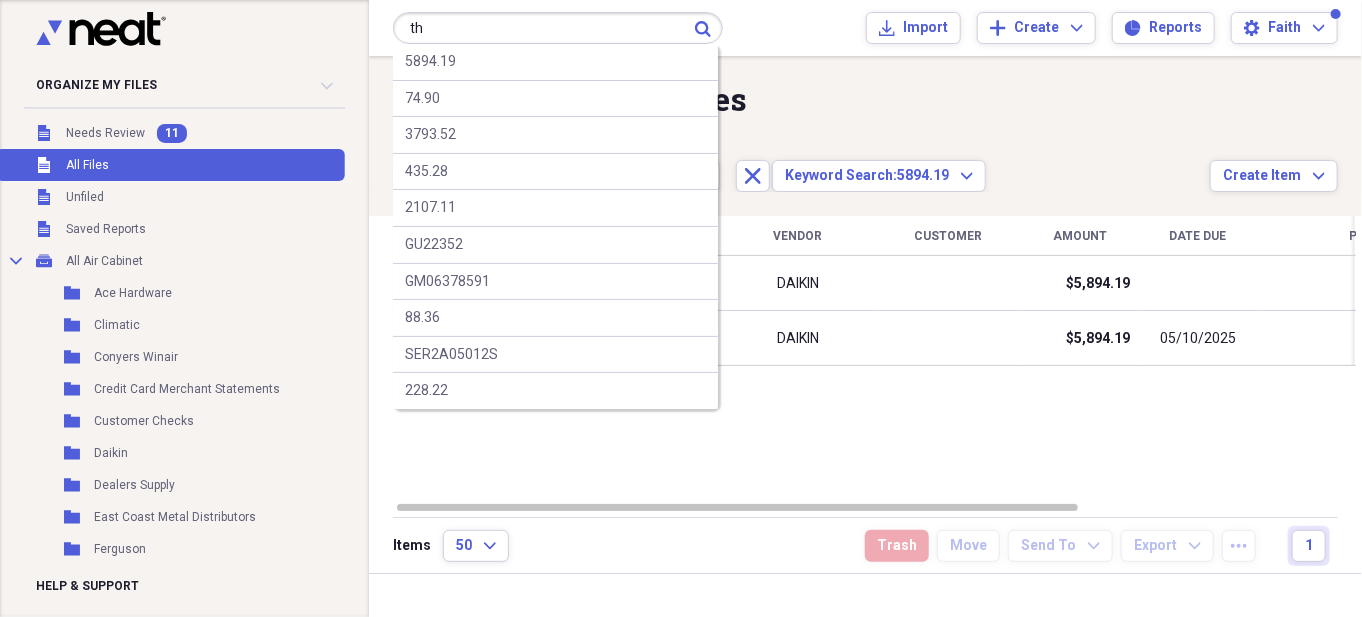 type on "t" 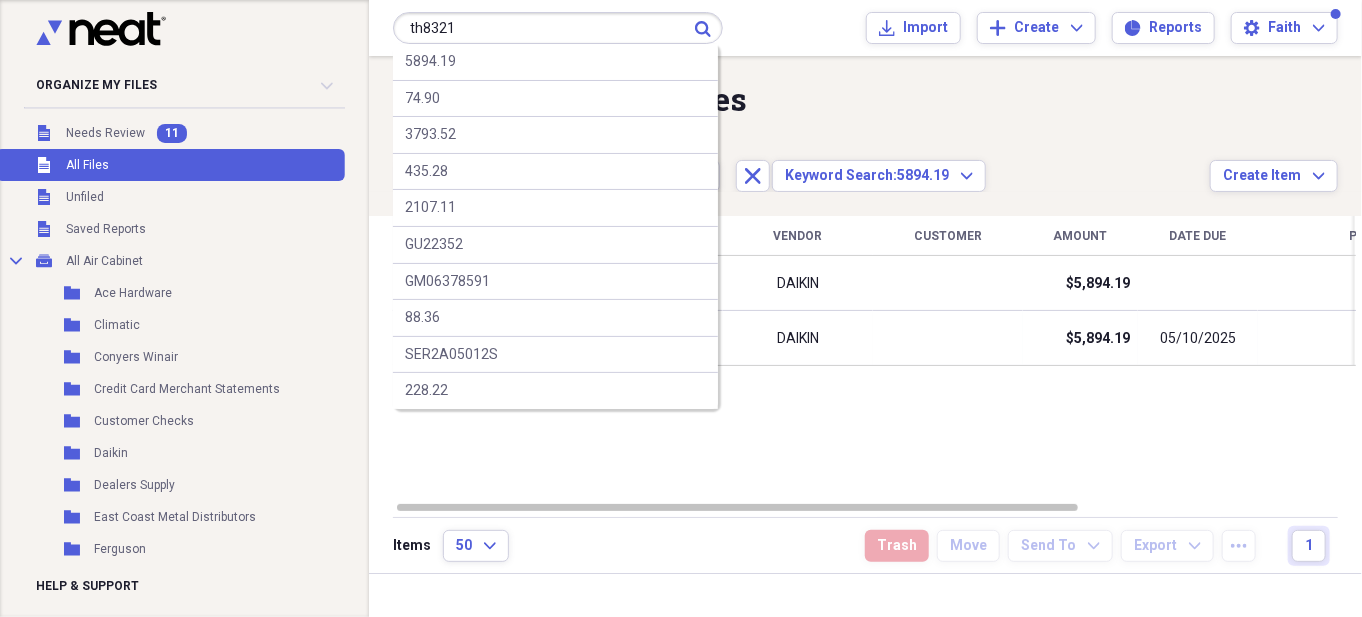 type on "th8321" 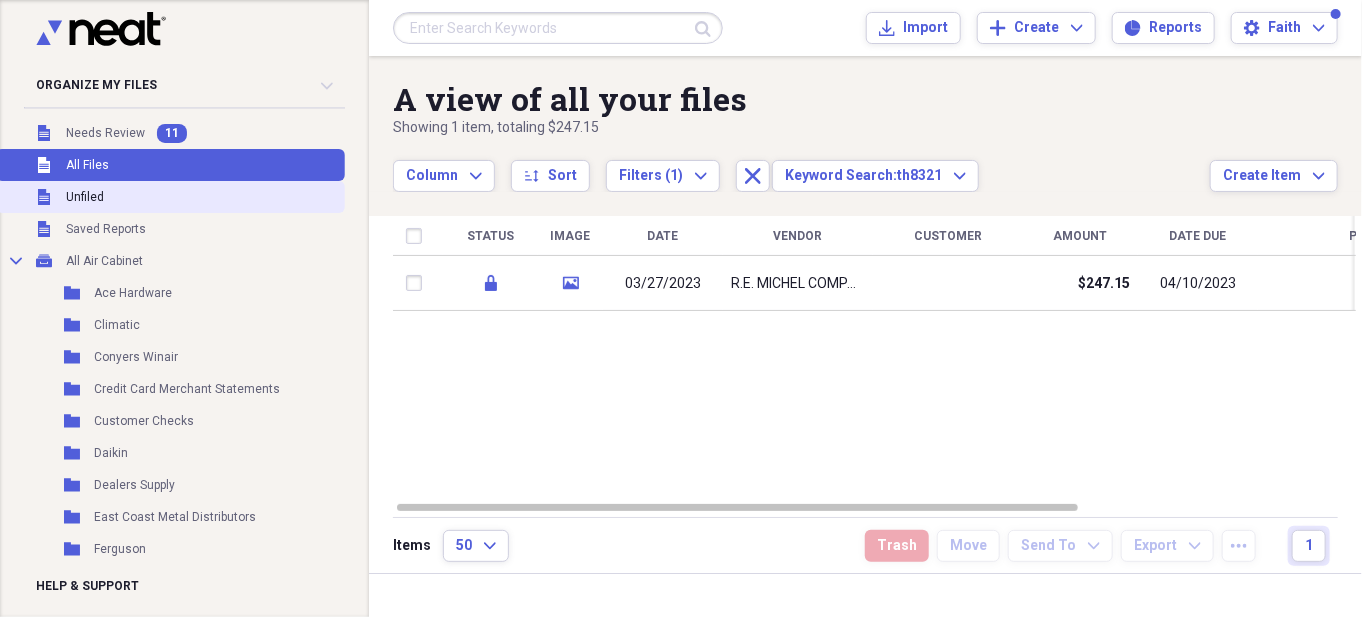 click on "Unfiled Unfiled" at bounding box center (170, 197) 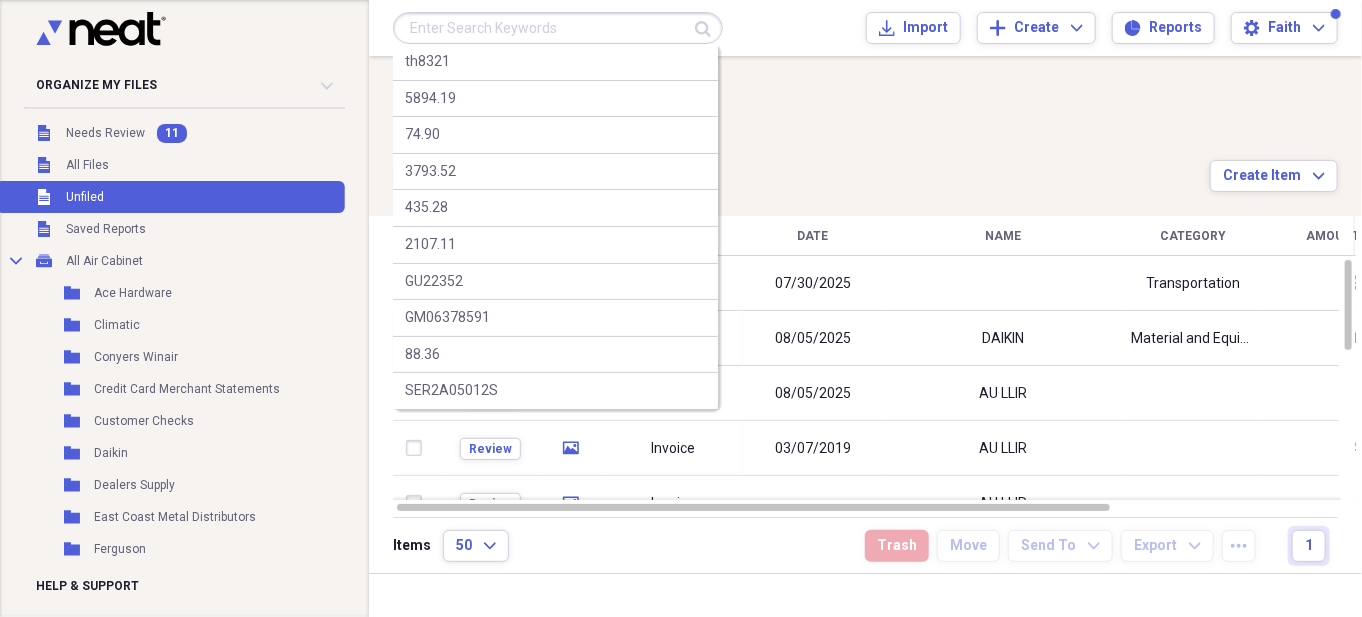 click at bounding box center [558, 28] 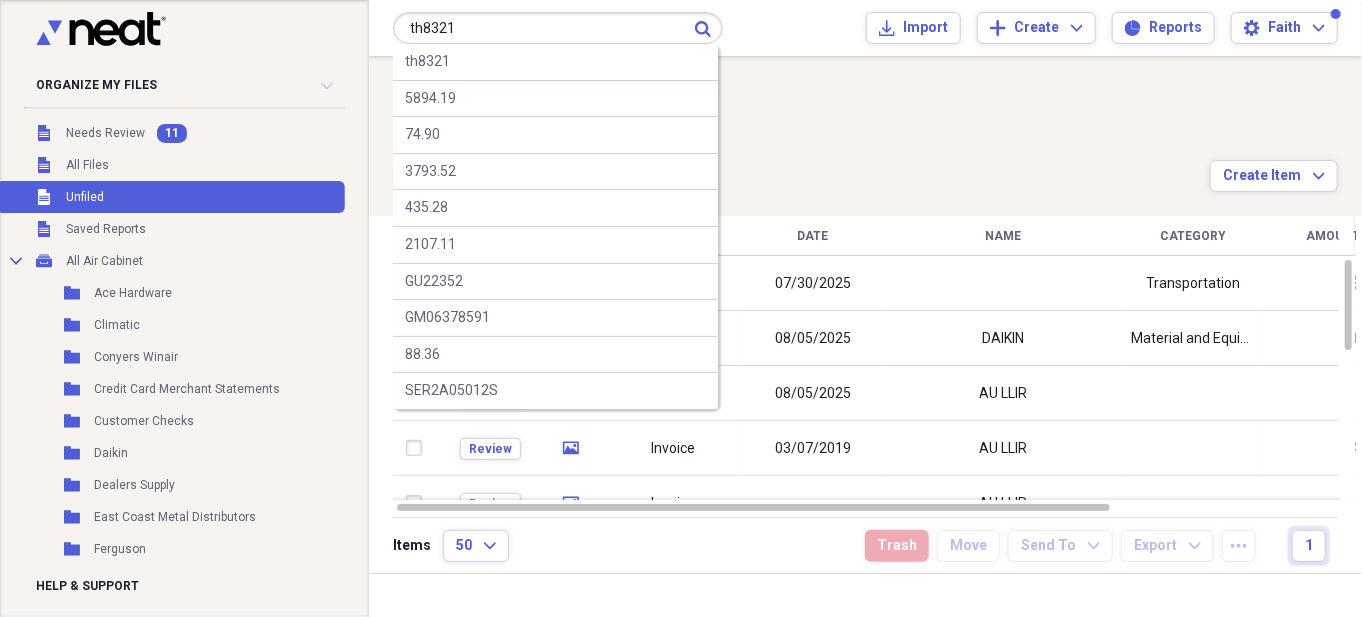 type on "th8321" 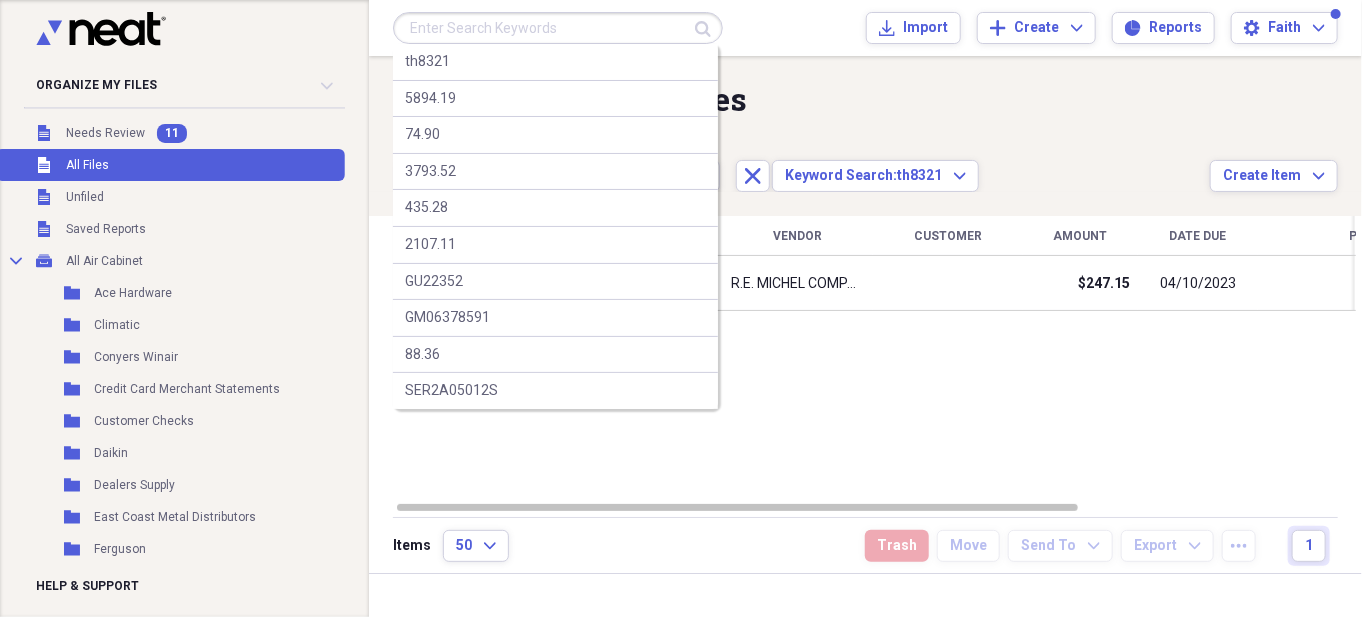 click at bounding box center (558, 28) 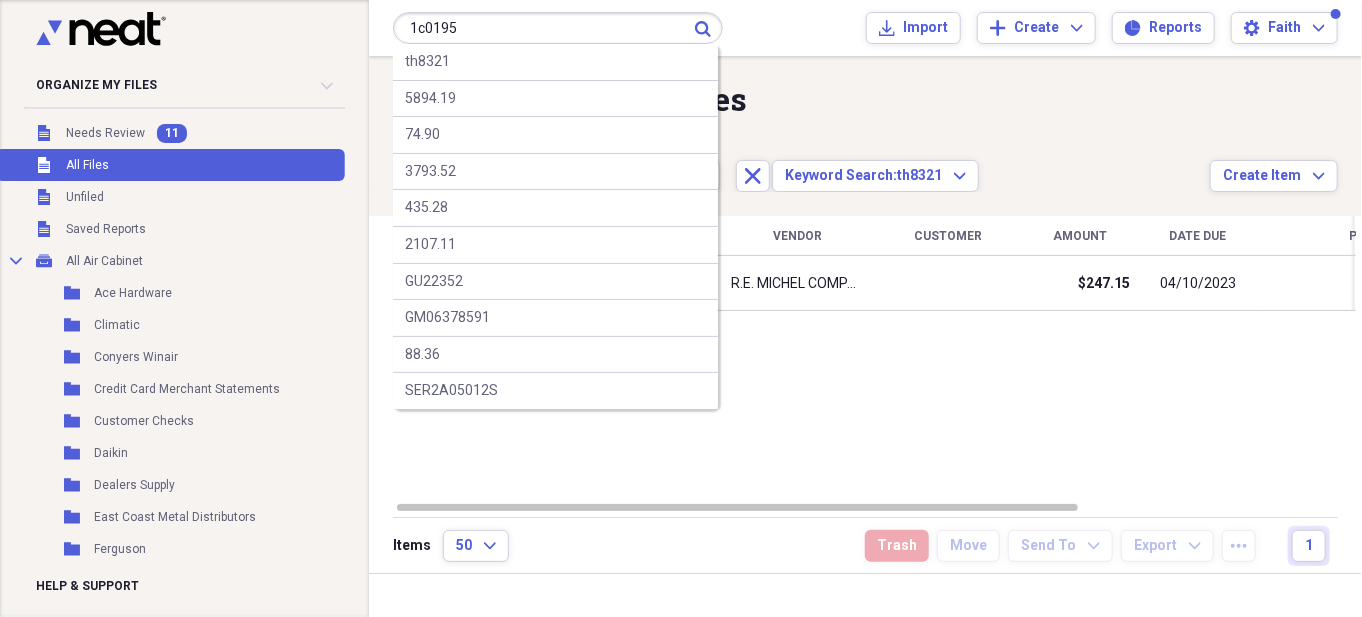 type on "1c0195" 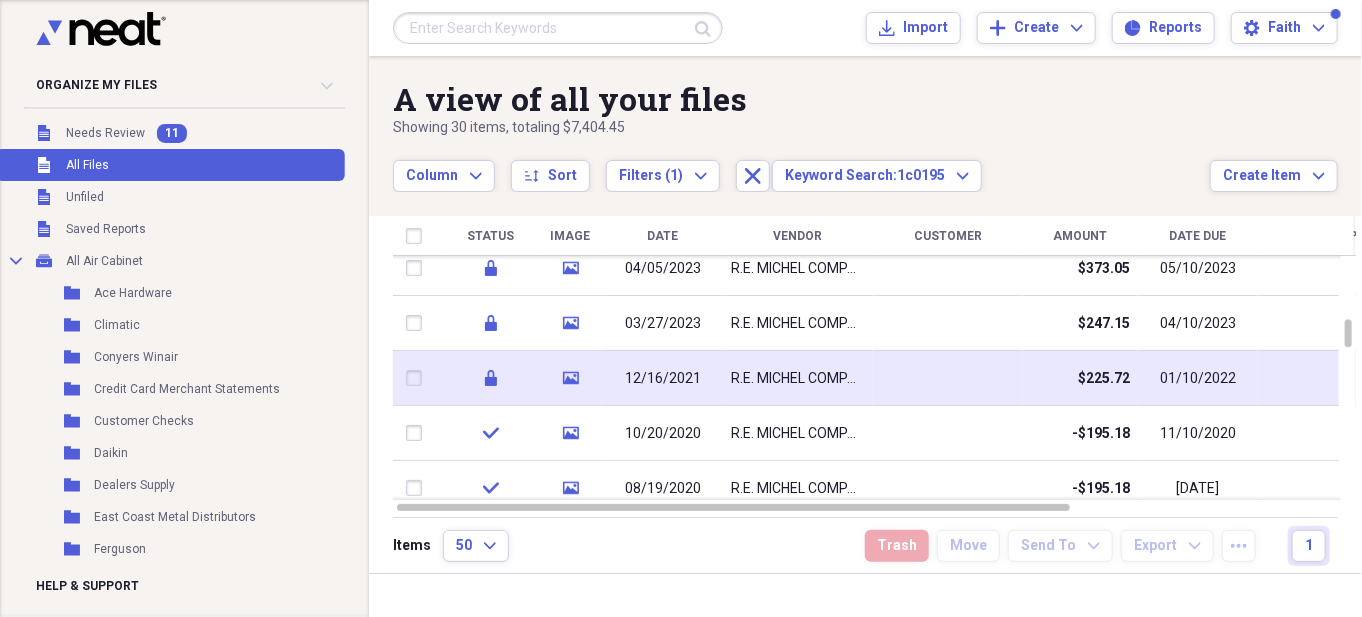 click on "12/16/2021" at bounding box center (663, 378) 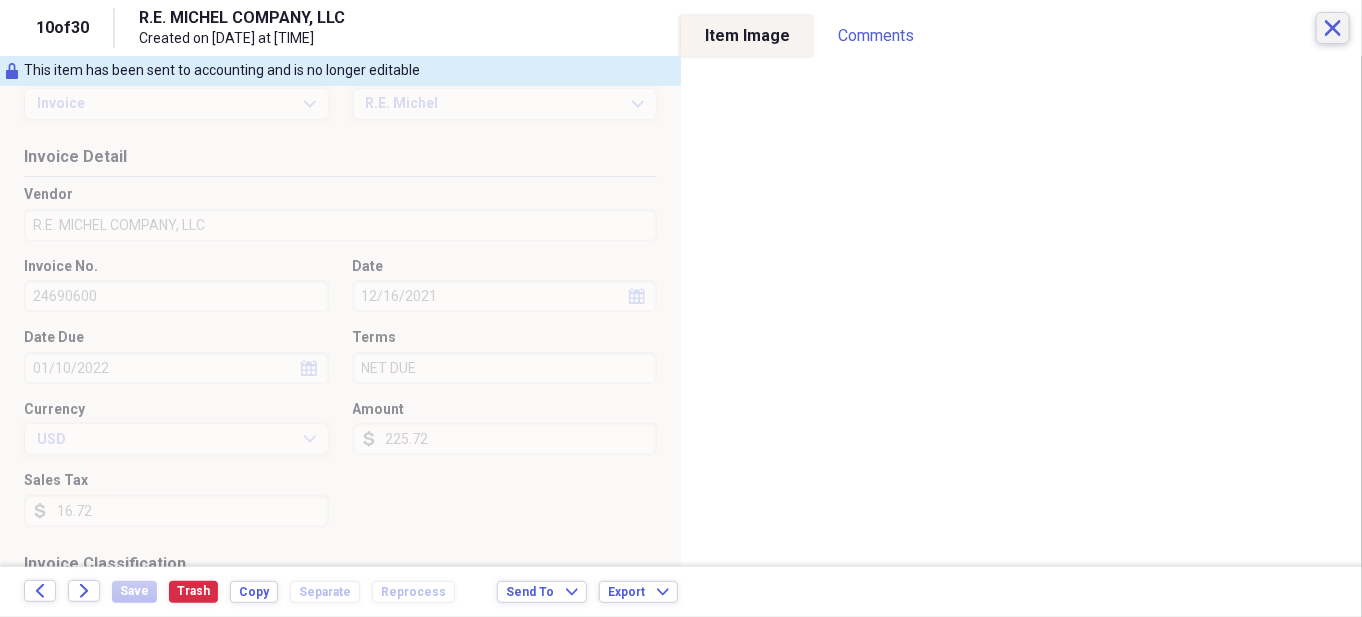 click on "Close" at bounding box center (1333, 28) 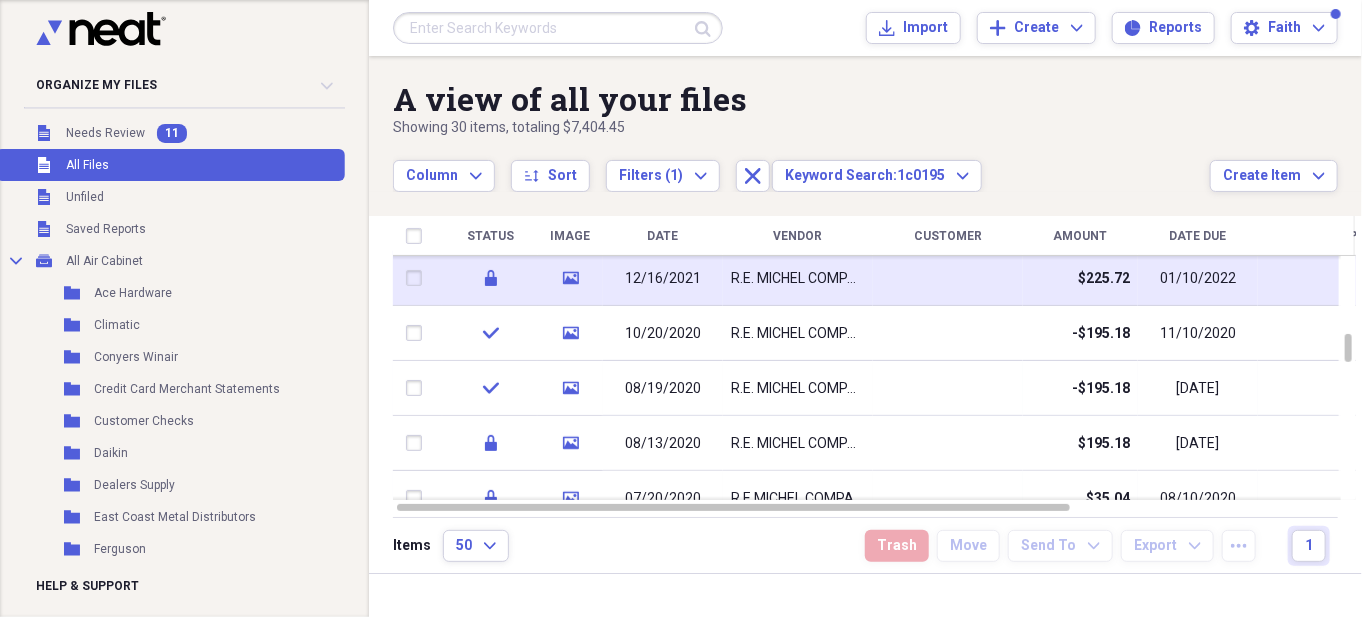 click on "R.E. MICHEL COMPANY, LLC" at bounding box center (798, 278) 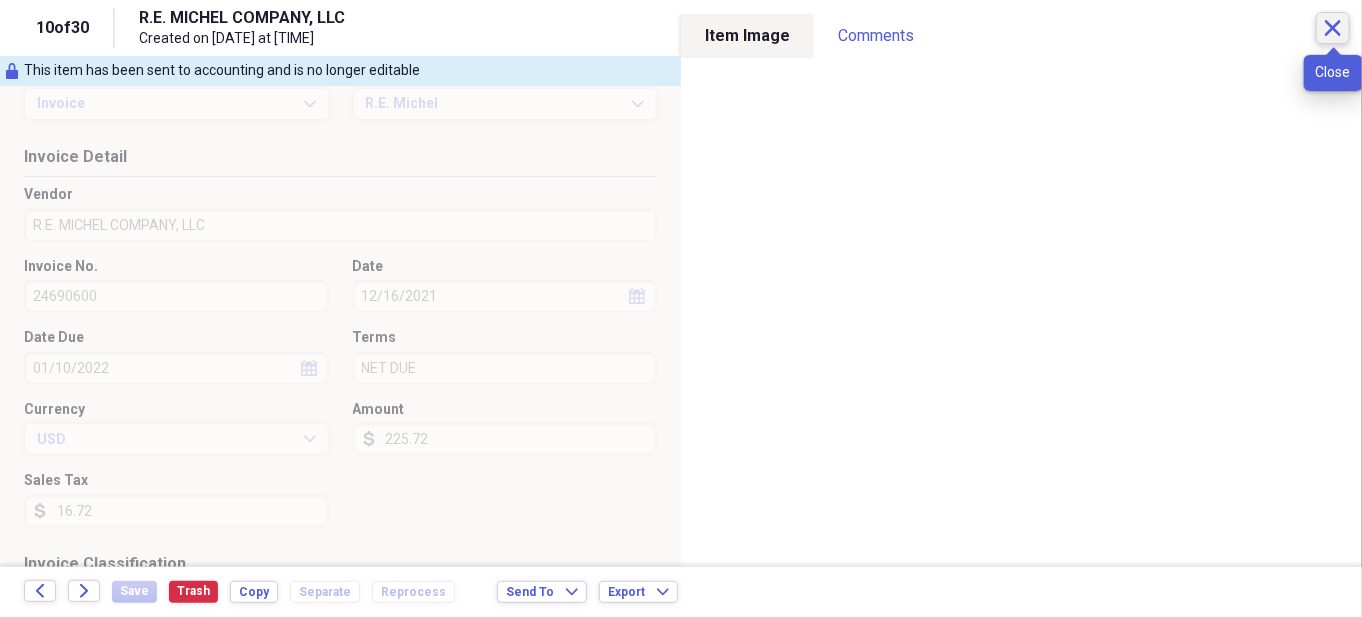 click on "Close" 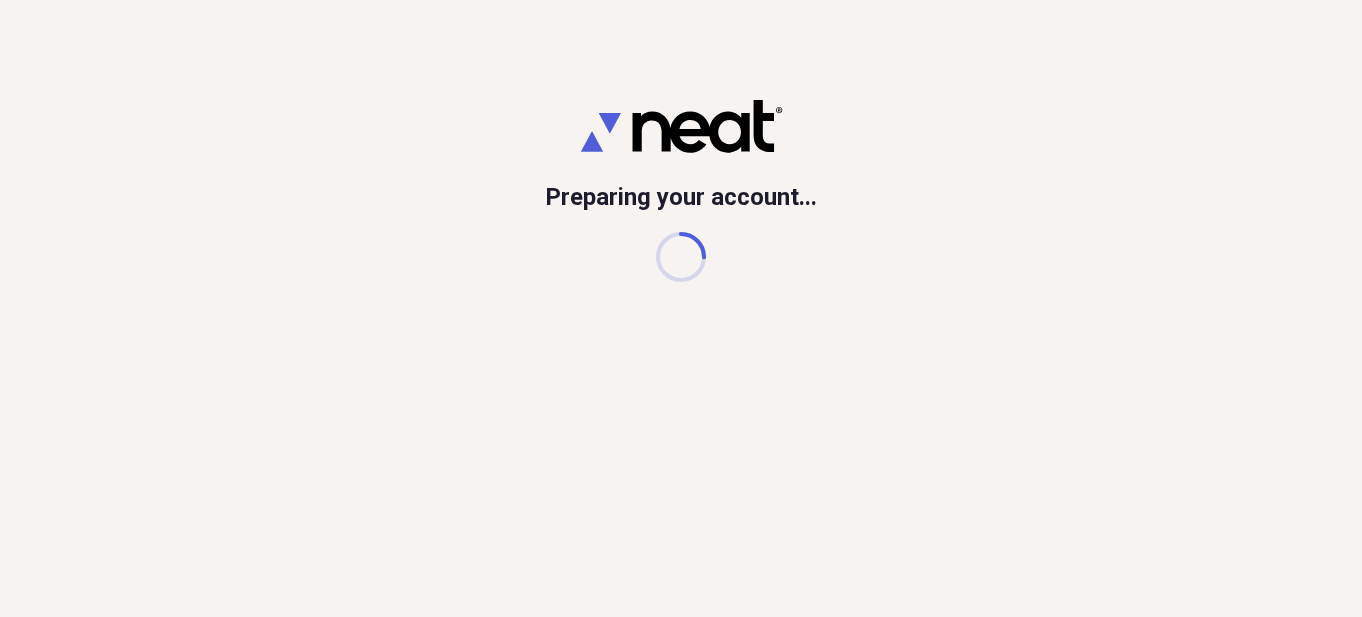 scroll, scrollTop: 0, scrollLeft: 0, axis: both 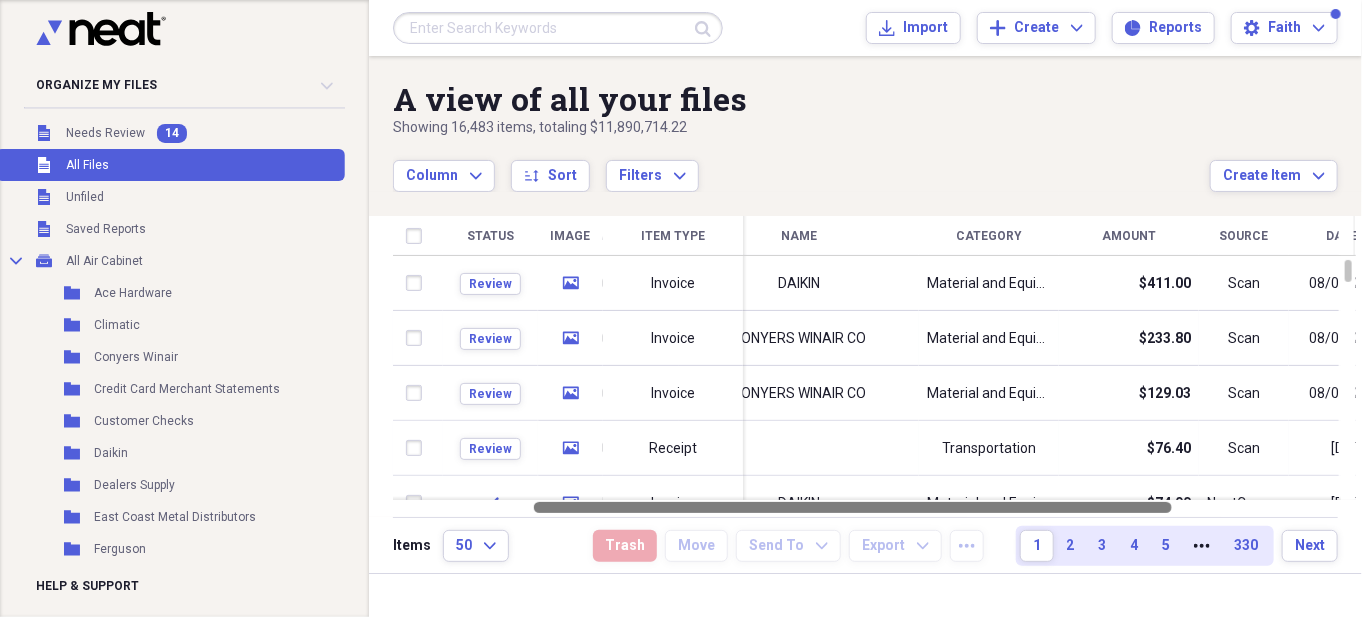 drag, startPoint x: 927, startPoint y: 507, endPoint x: 1036, endPoint y: 506, distance: 109.004585 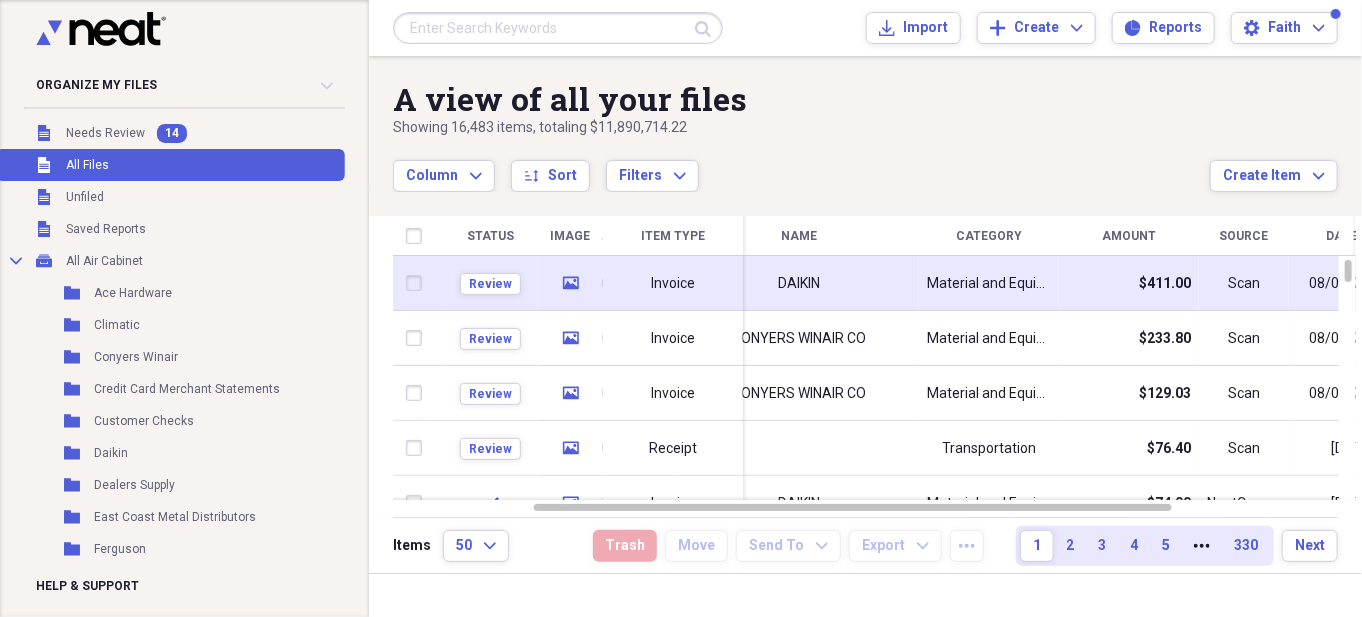 click on "Material and Equipment" at bounding box center [989, 284] 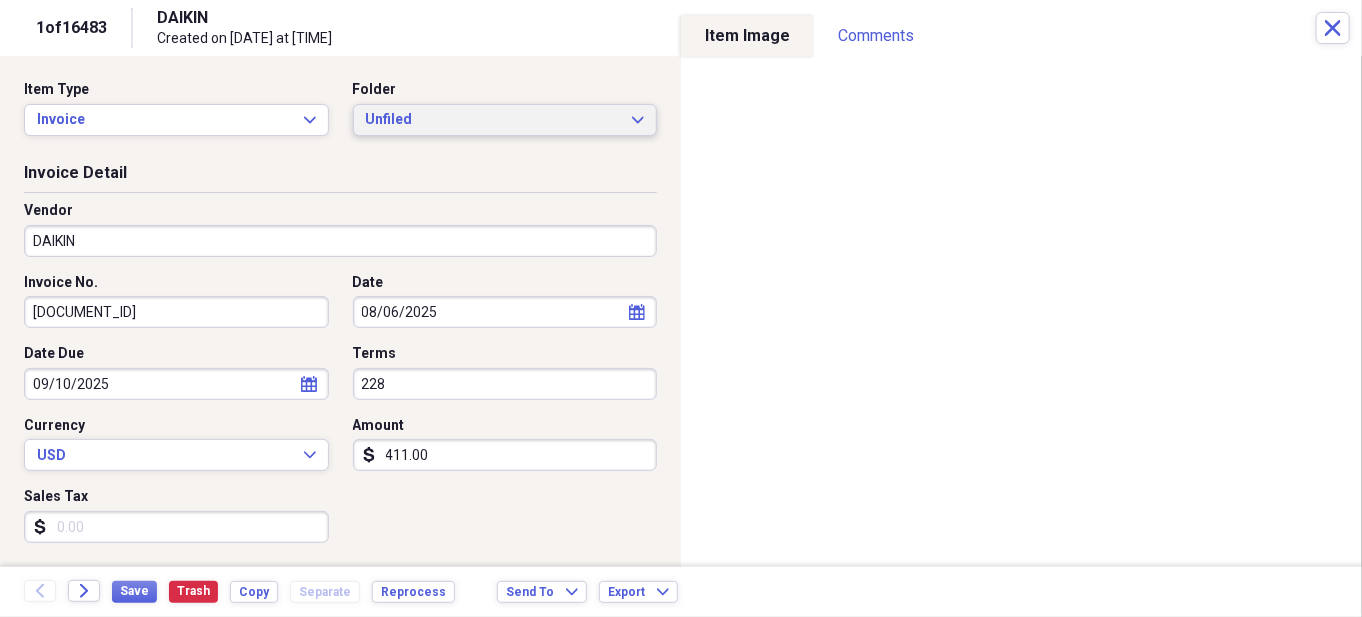 click on "Unfiled Expand" at bounding box center [505, 120] 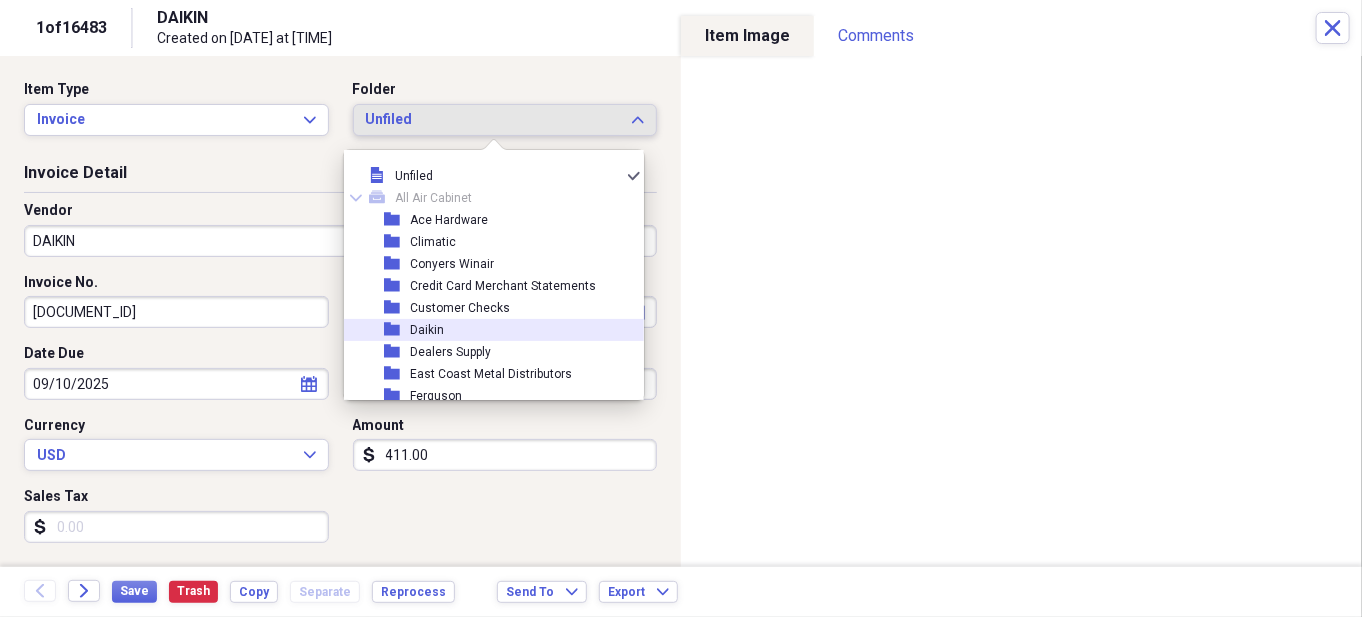 click on "folder Daikin" at bounding box center [486, 330] 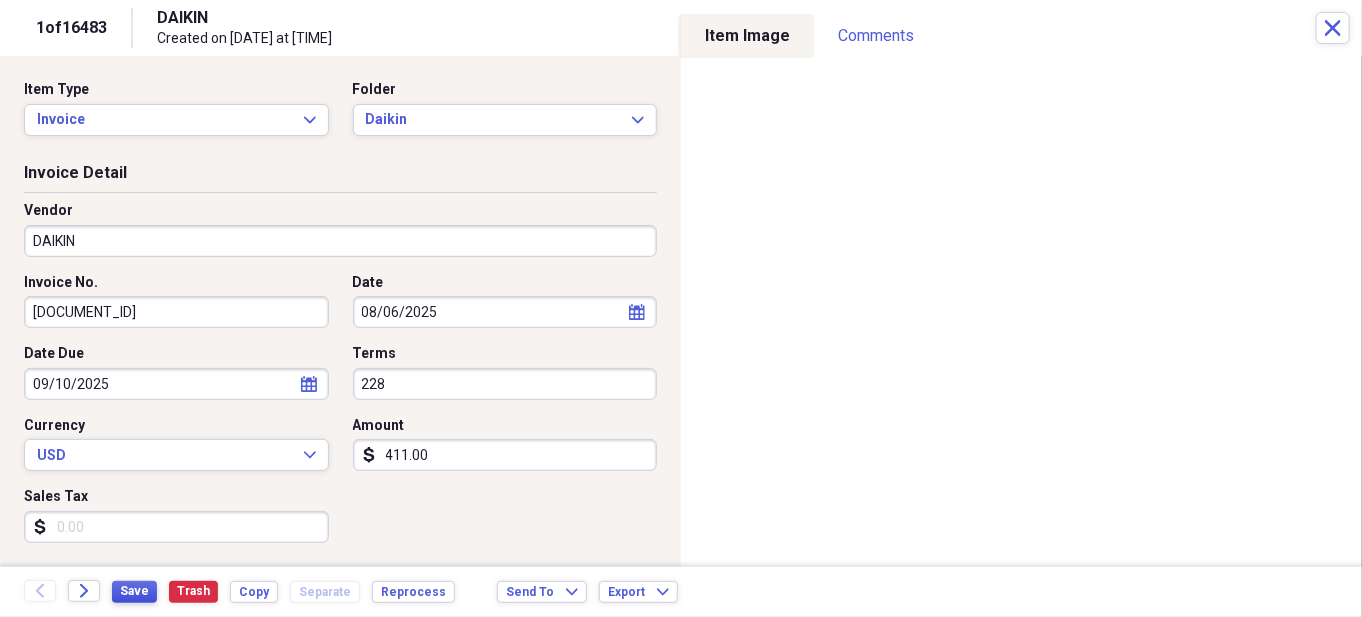 click on "Save" at bounding box center (134, 591) 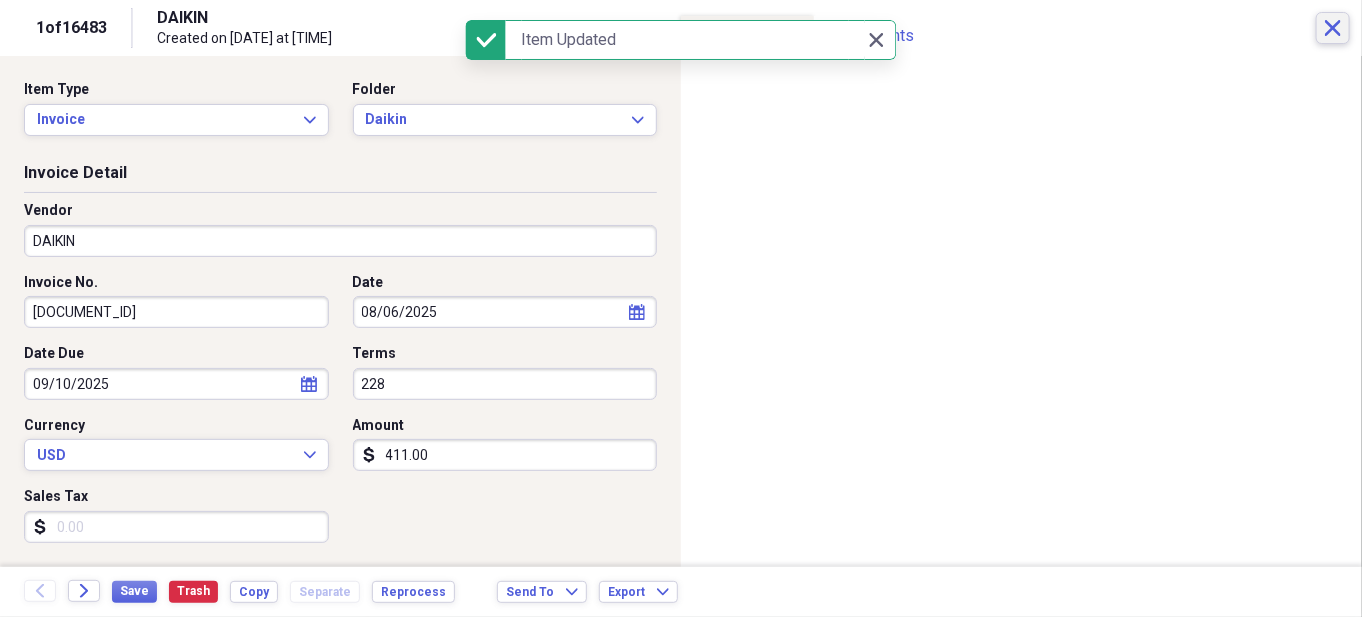 click 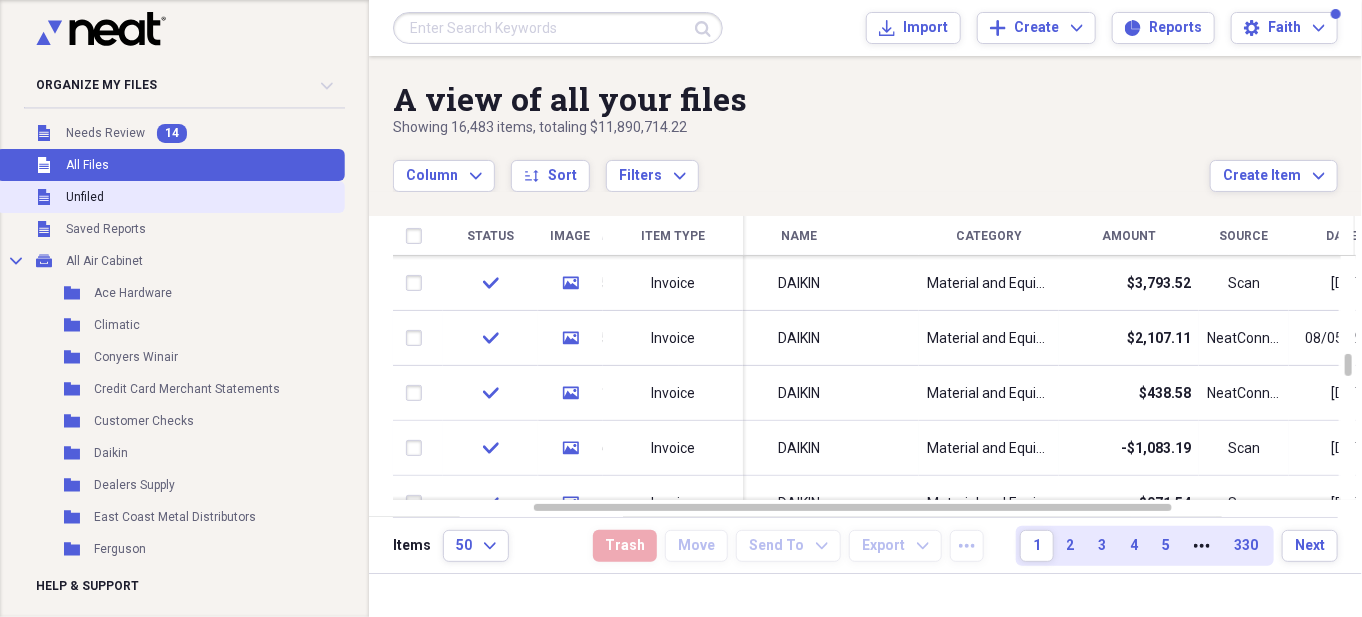 click on "Unfiled Unfiled" at bounding box center (170, 197) 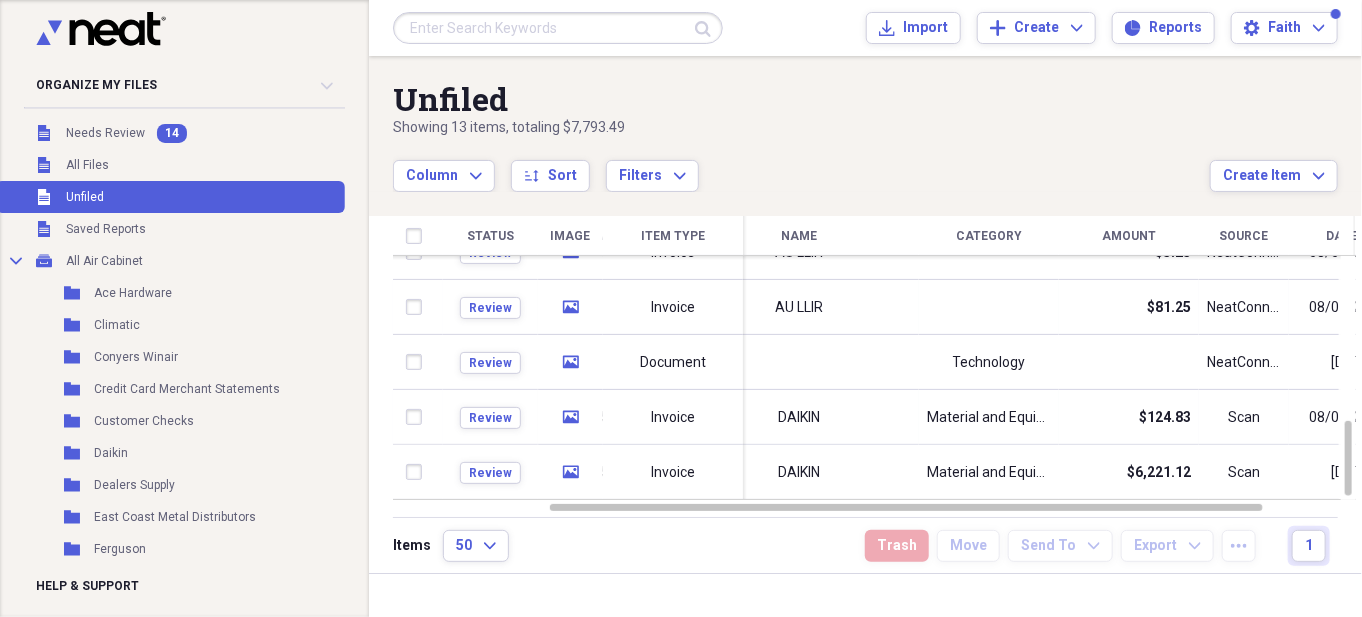 click on "DAIKIN" at bounding box center (799, 417) 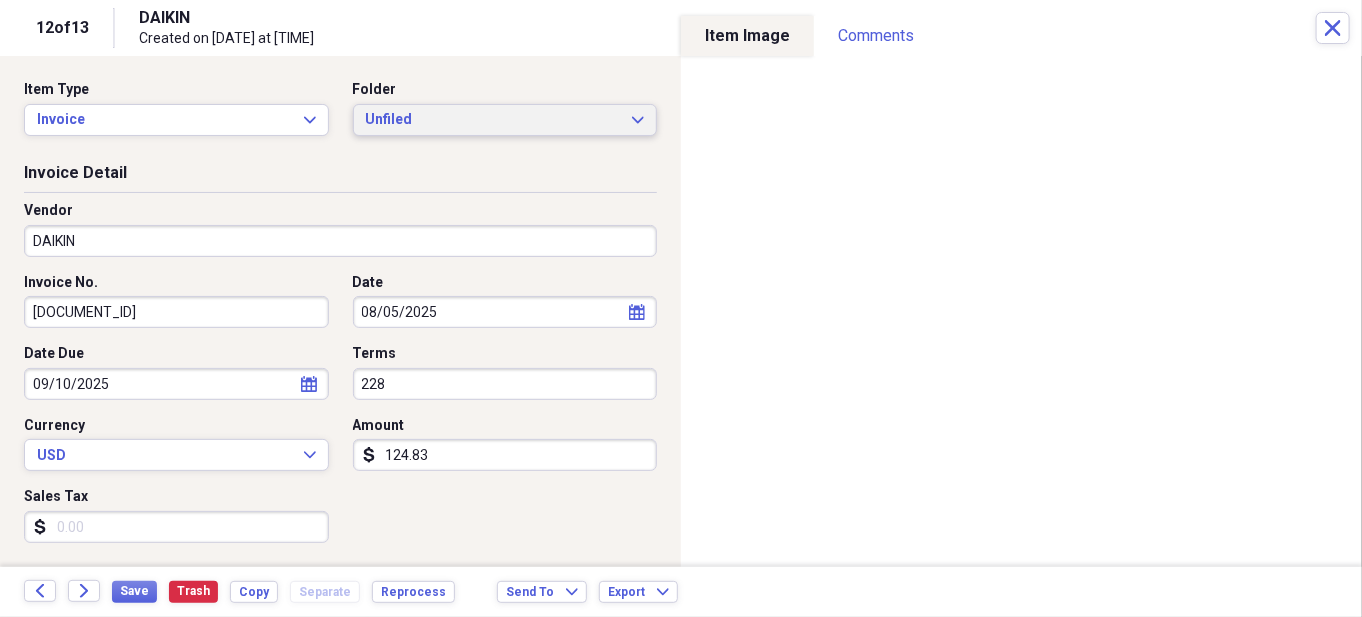 click on "Unfiled Expand" at bounding box center (505, 120) 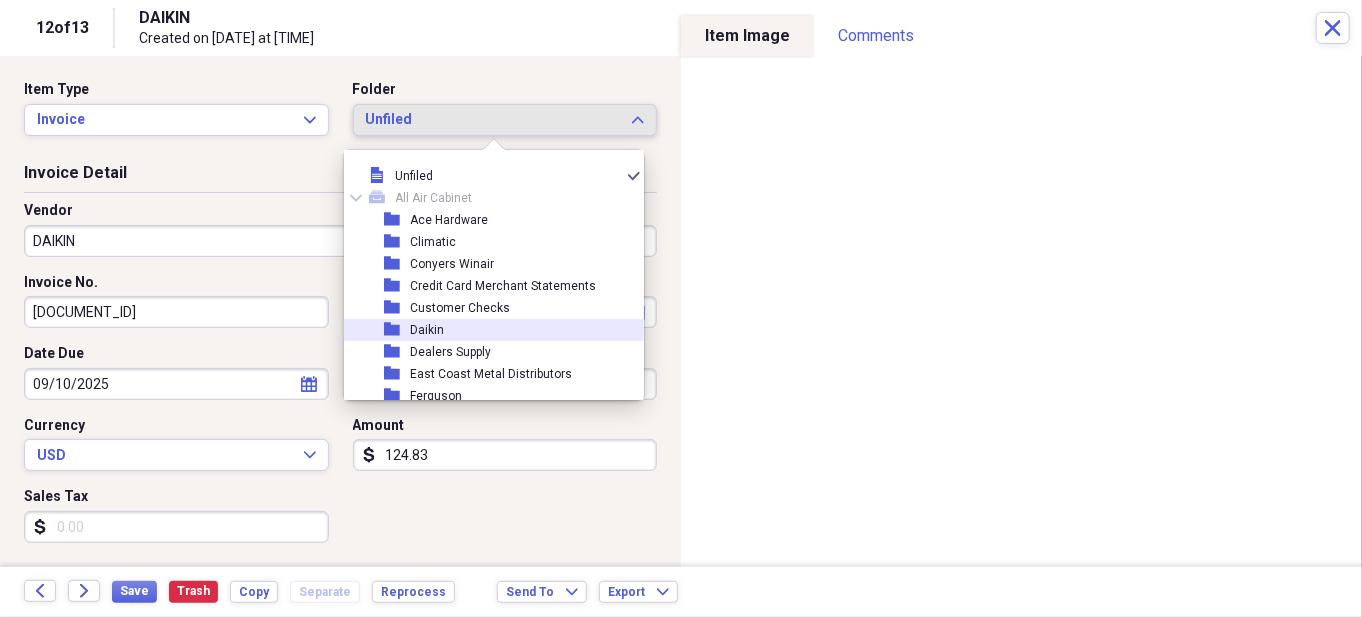 click on "Daikin" at bounding box center (427, 330) 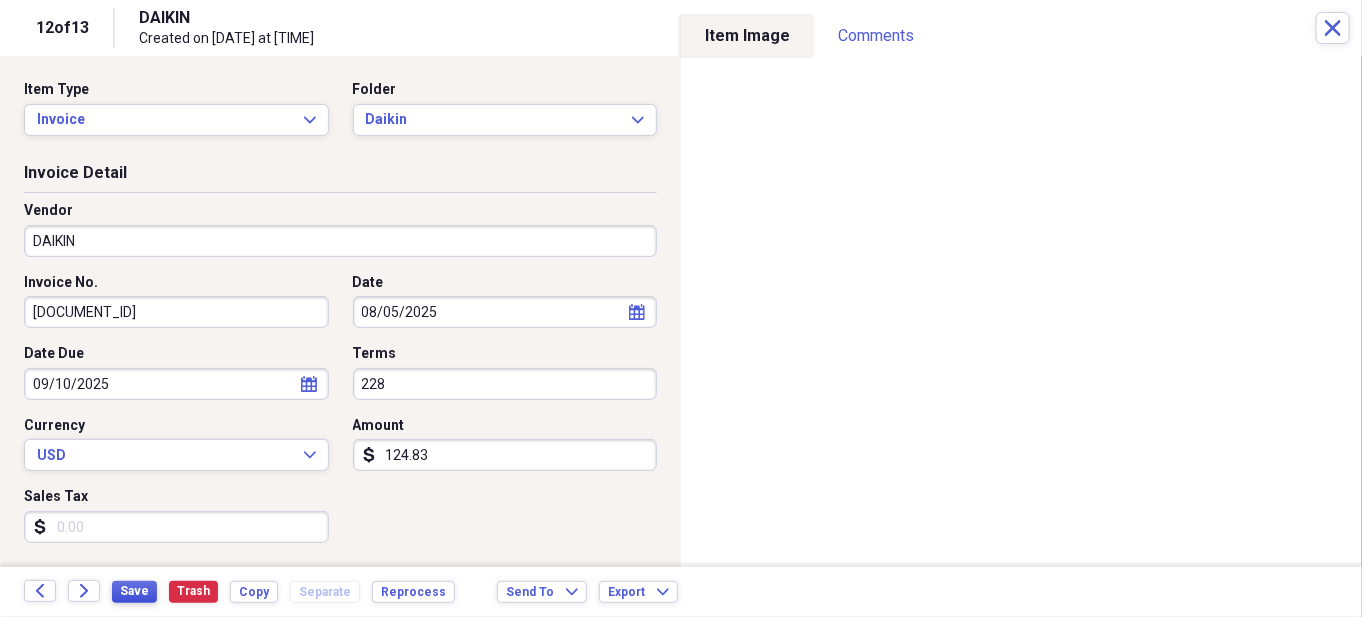 click on "Save" at bounding box center [134, 591] 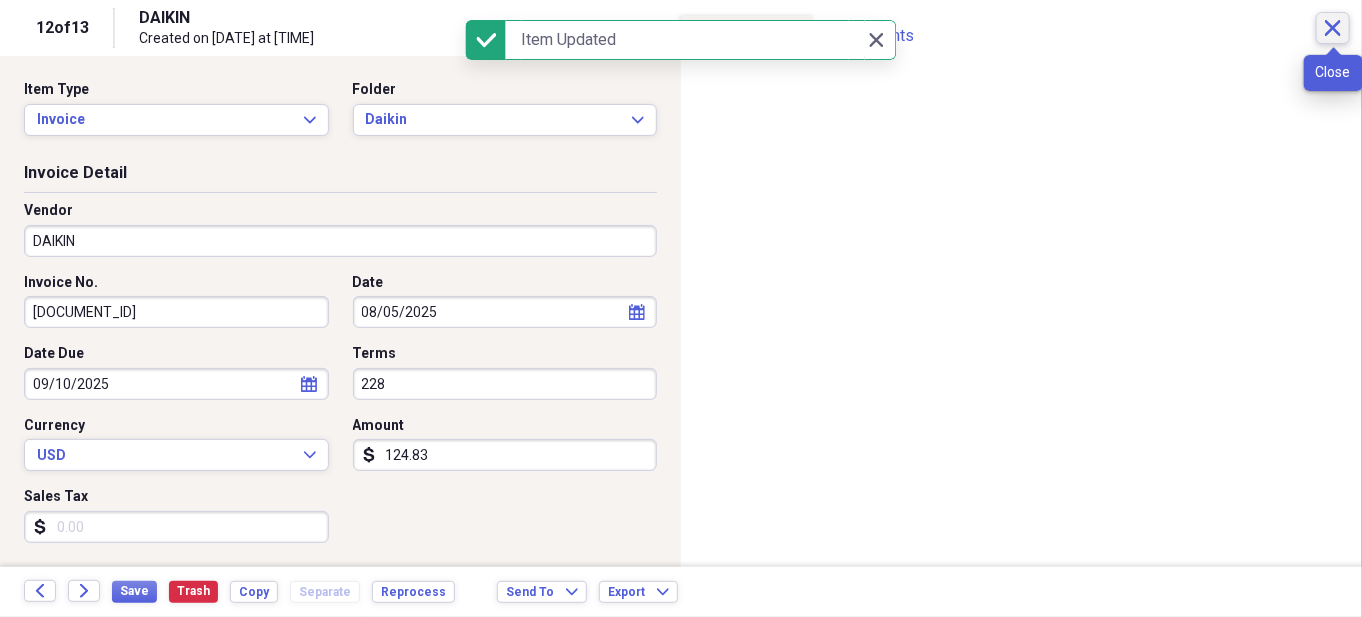 click on "Close" 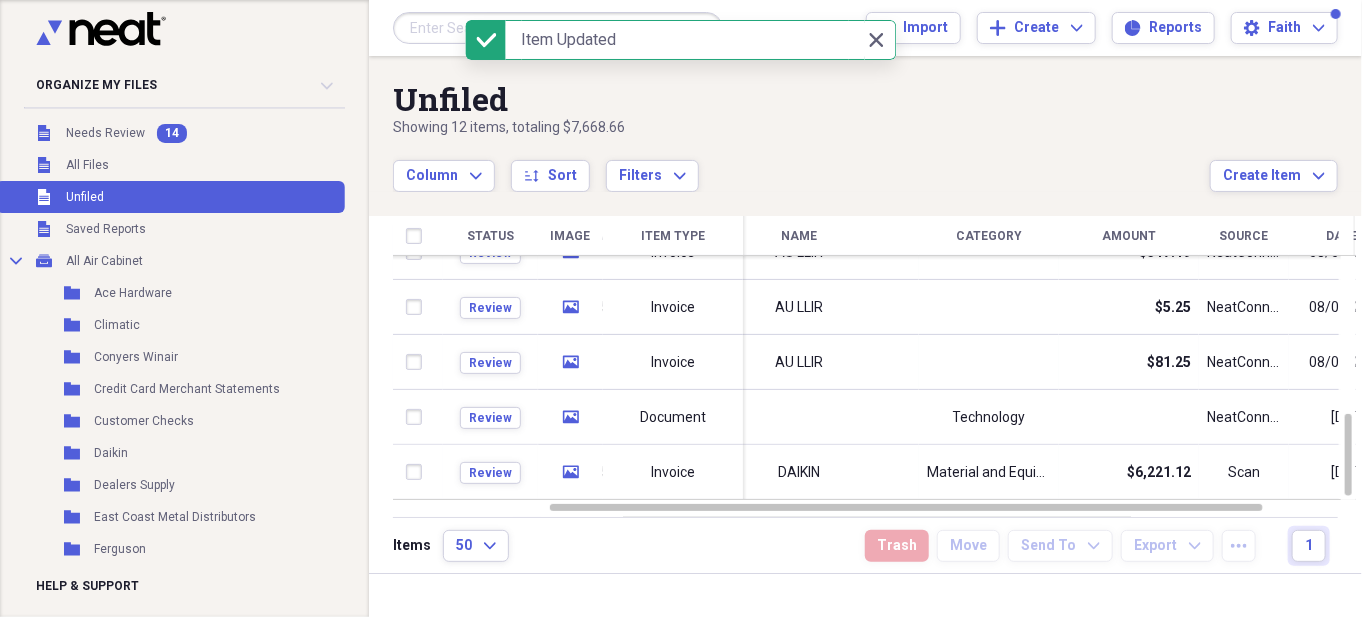 click on "Name" at bounding box center [799, 236] 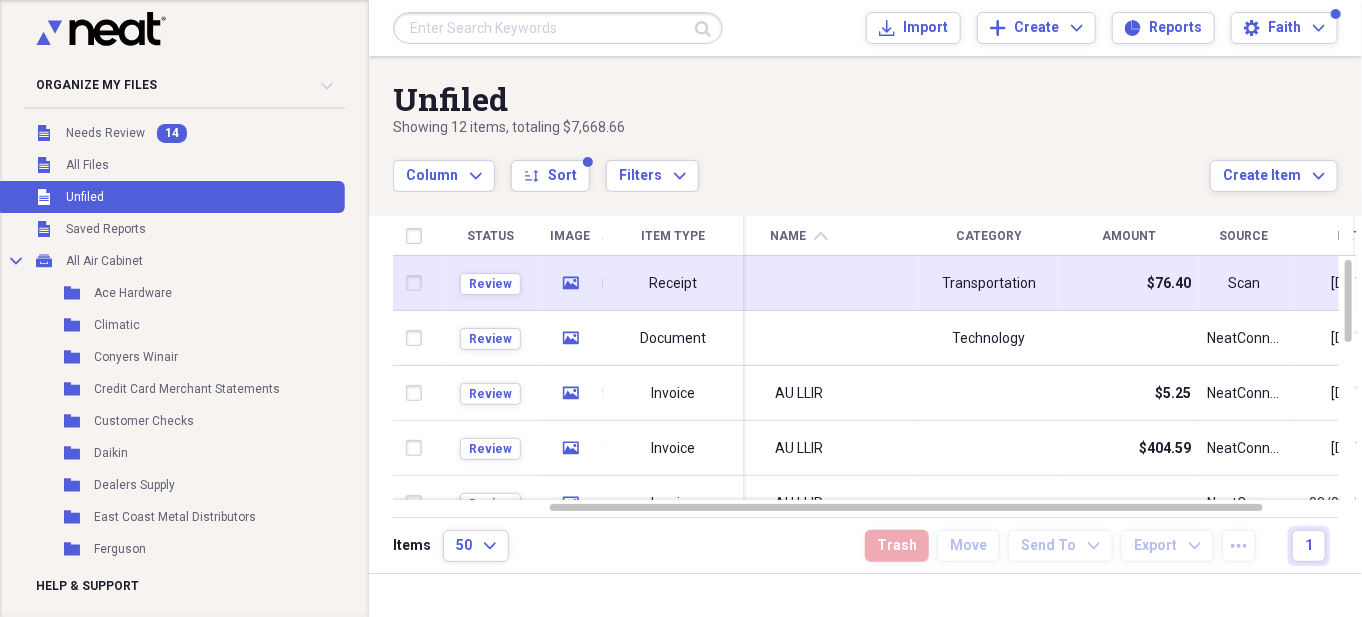 click at bounding box center (799, 283) 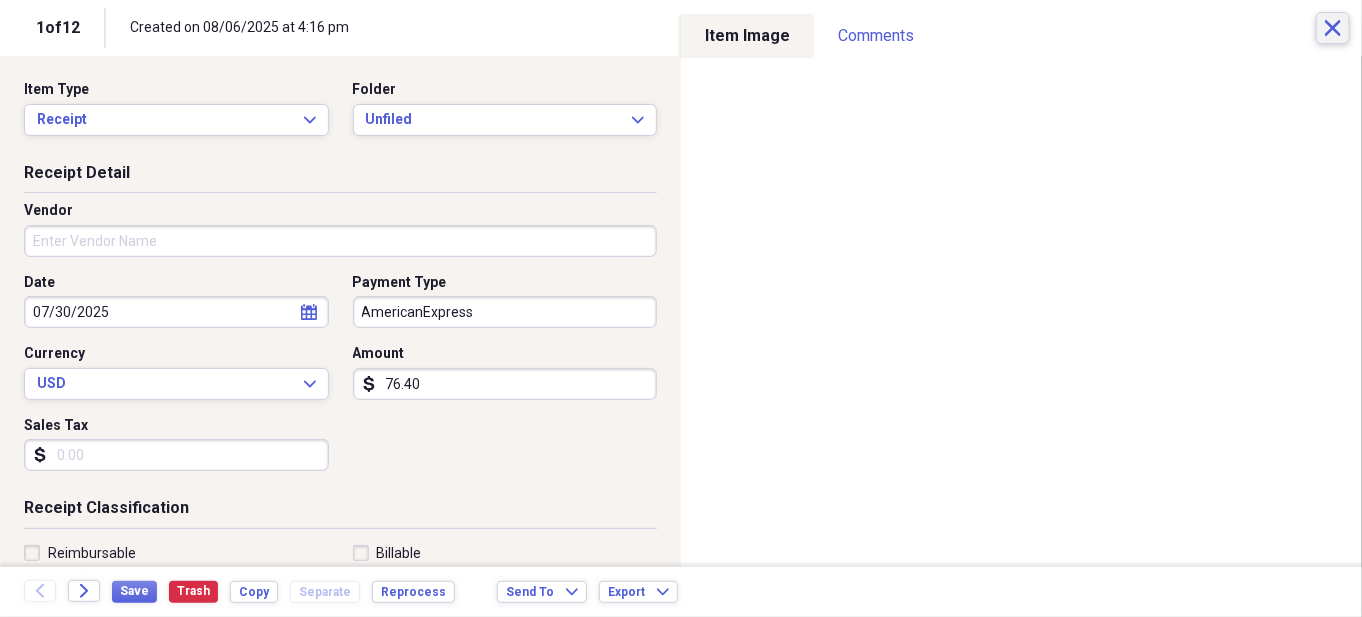 click on "Close" at bounding box center [1333, 28] 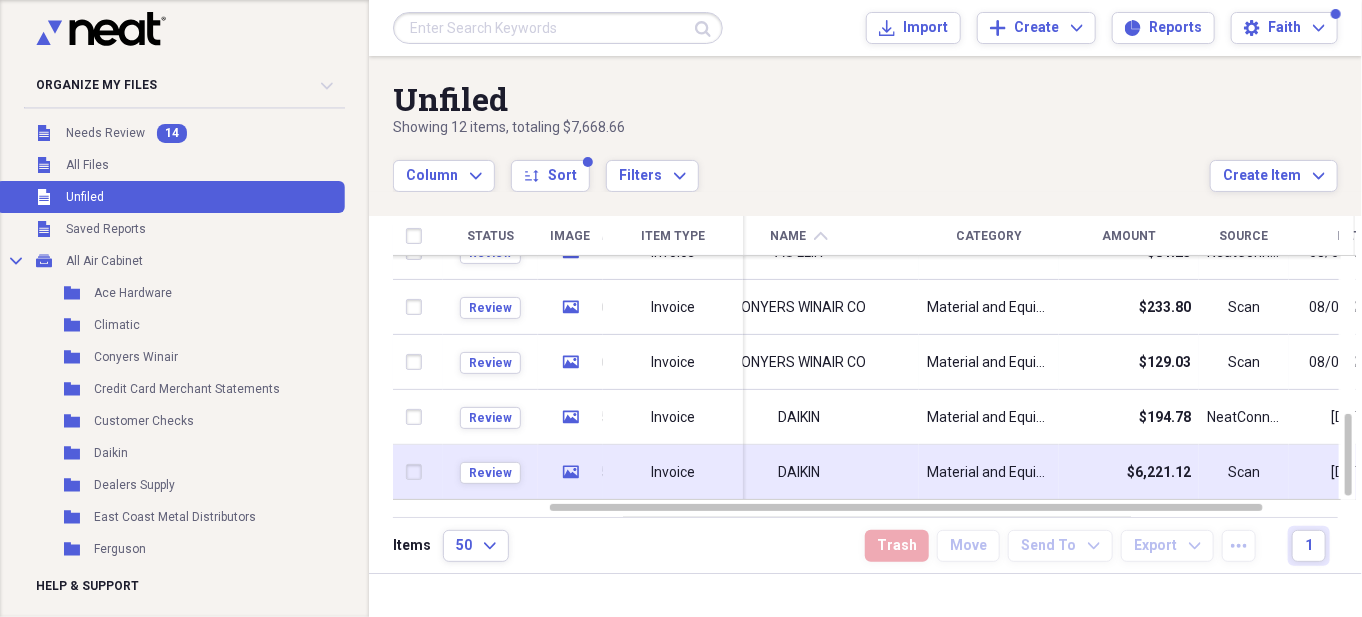 click on "Invoice" at bounding box center (673, 472) 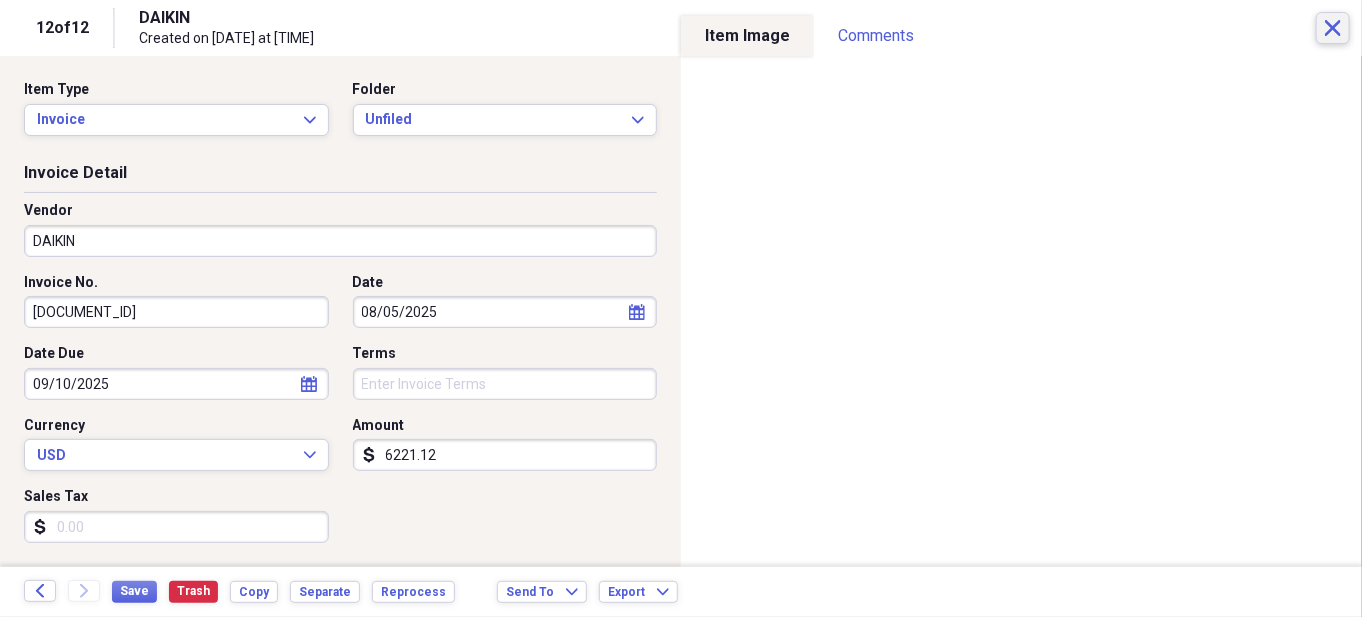 click on "Close" at bounding box center [1333, 28] 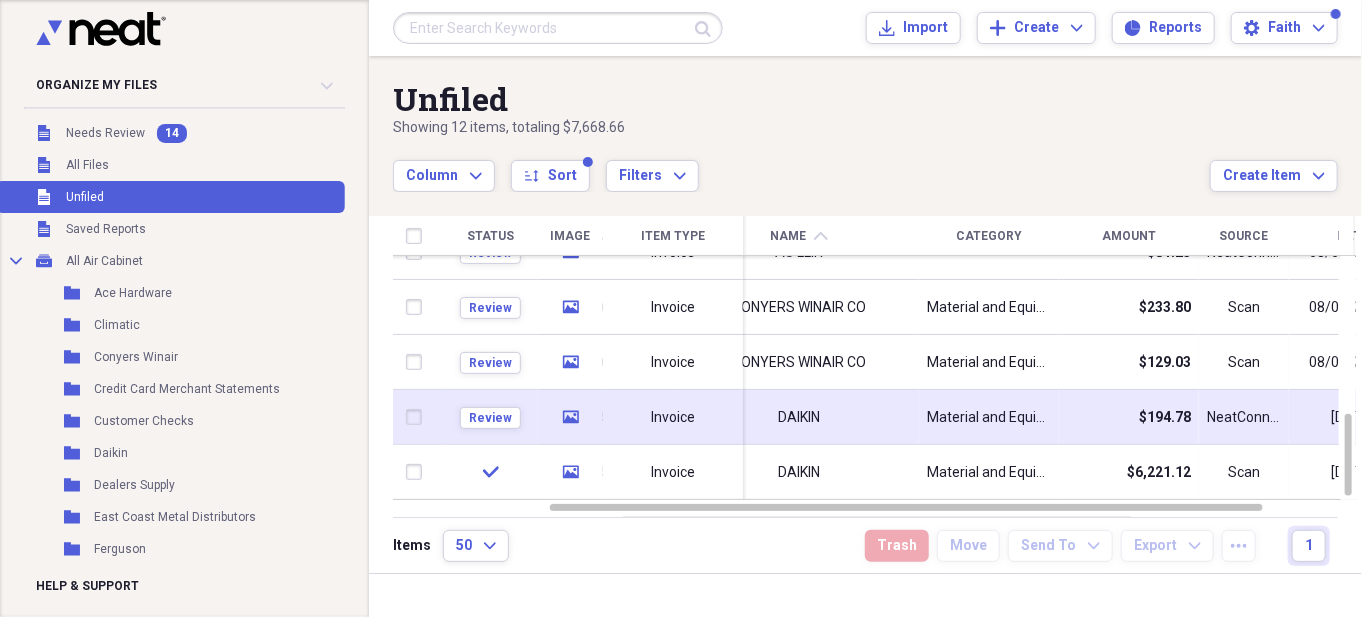 click on "DAIKIN" at bounding box center (799, 417) 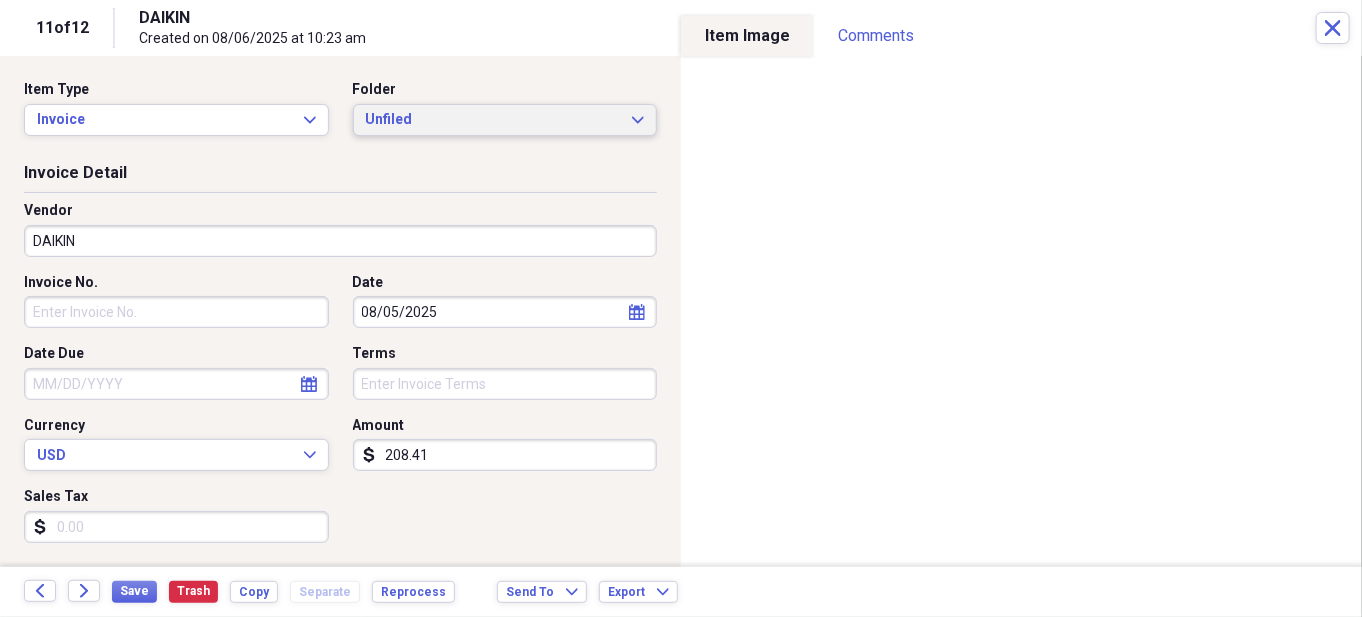type on "208.41" 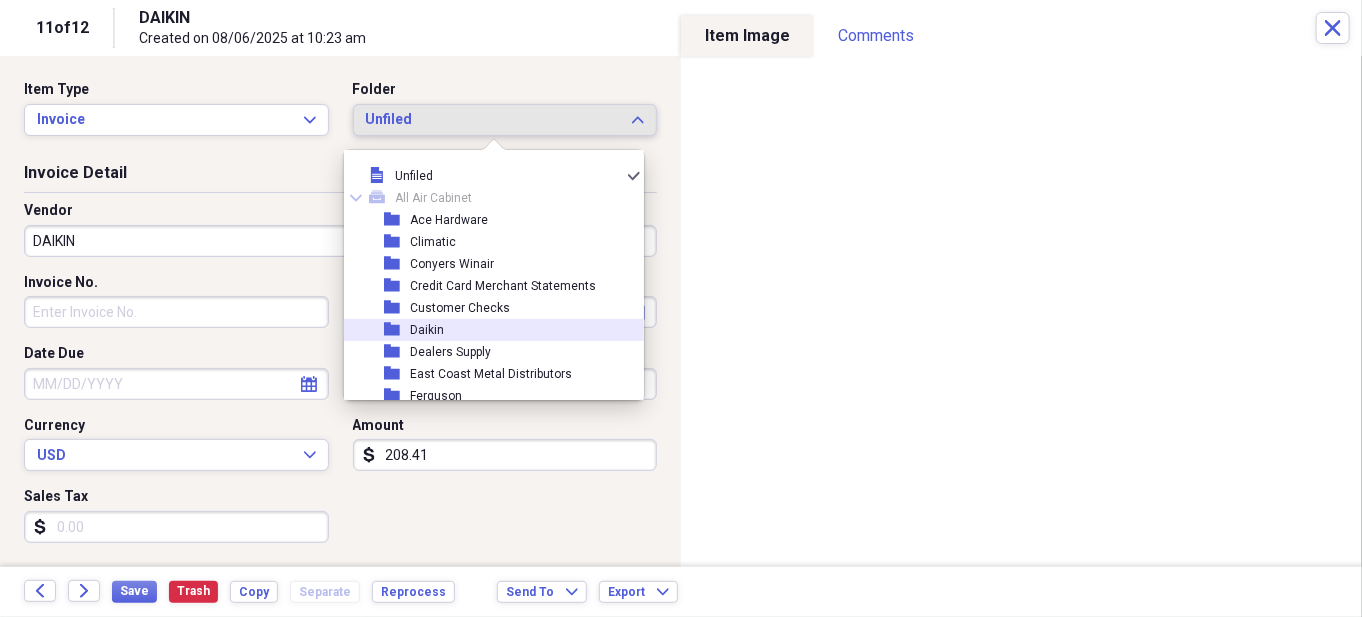 click on "folder Daikin" at bounding box center (486, 330) 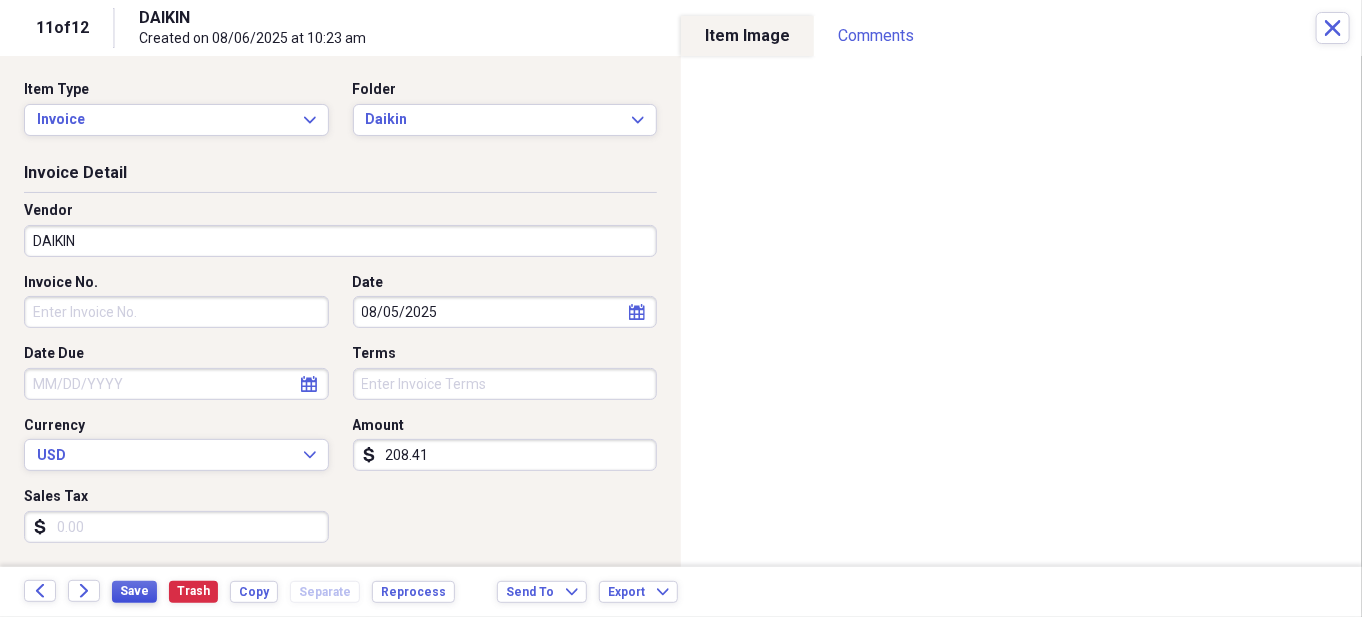 click on "Save" at bounding box center [134, 591] 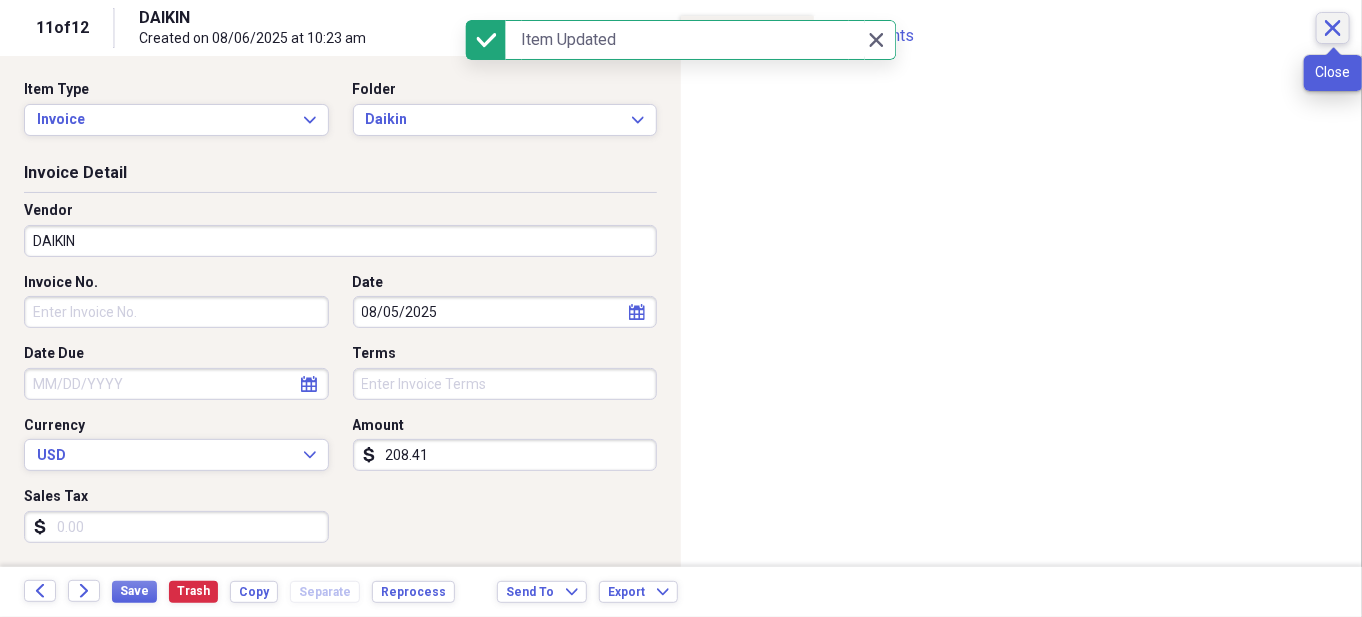 click on "Close" 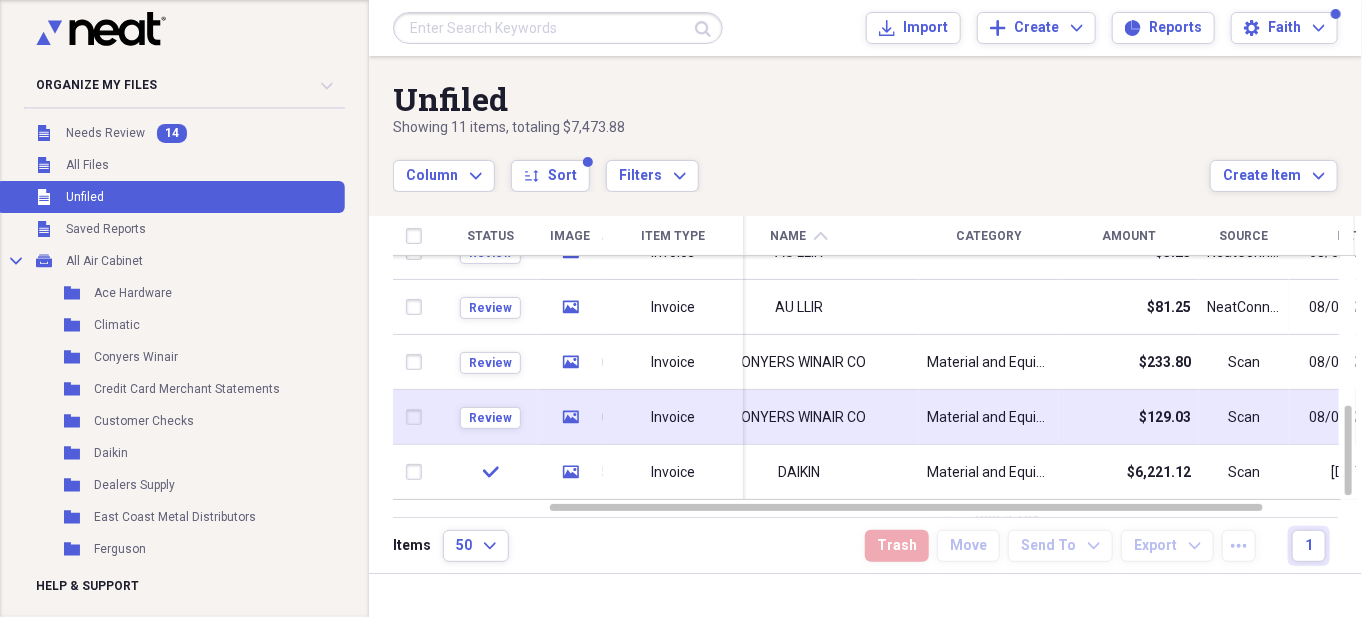 click on "media" 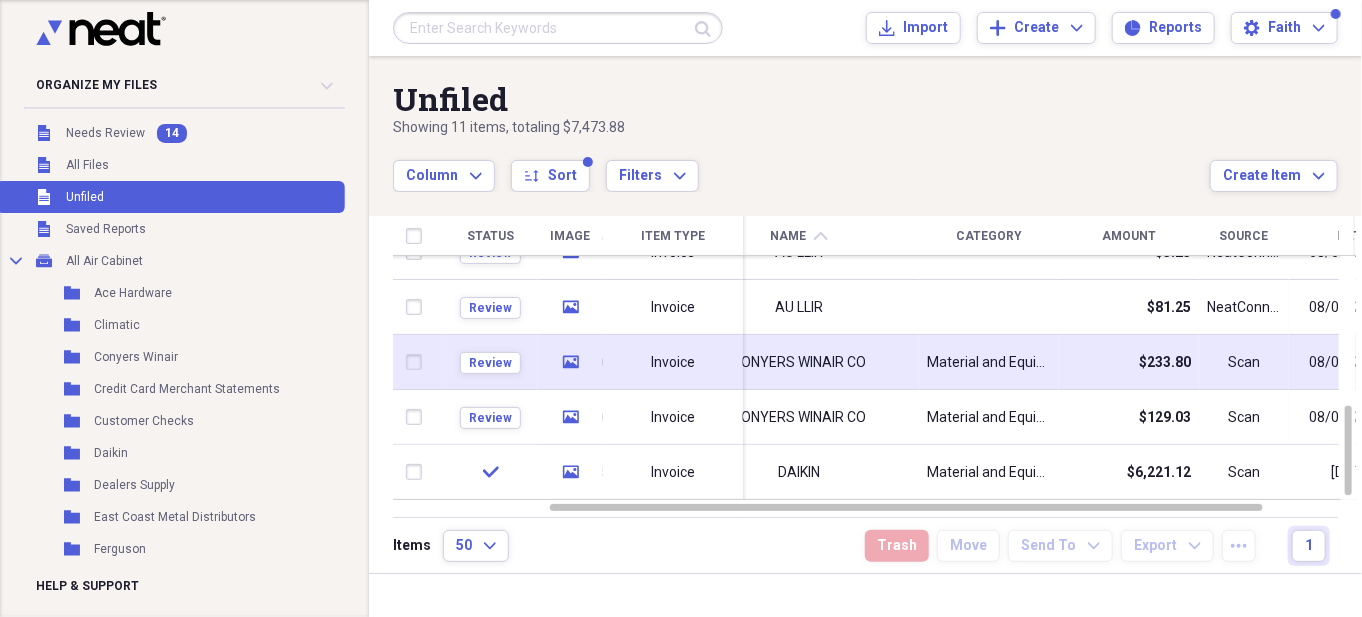click 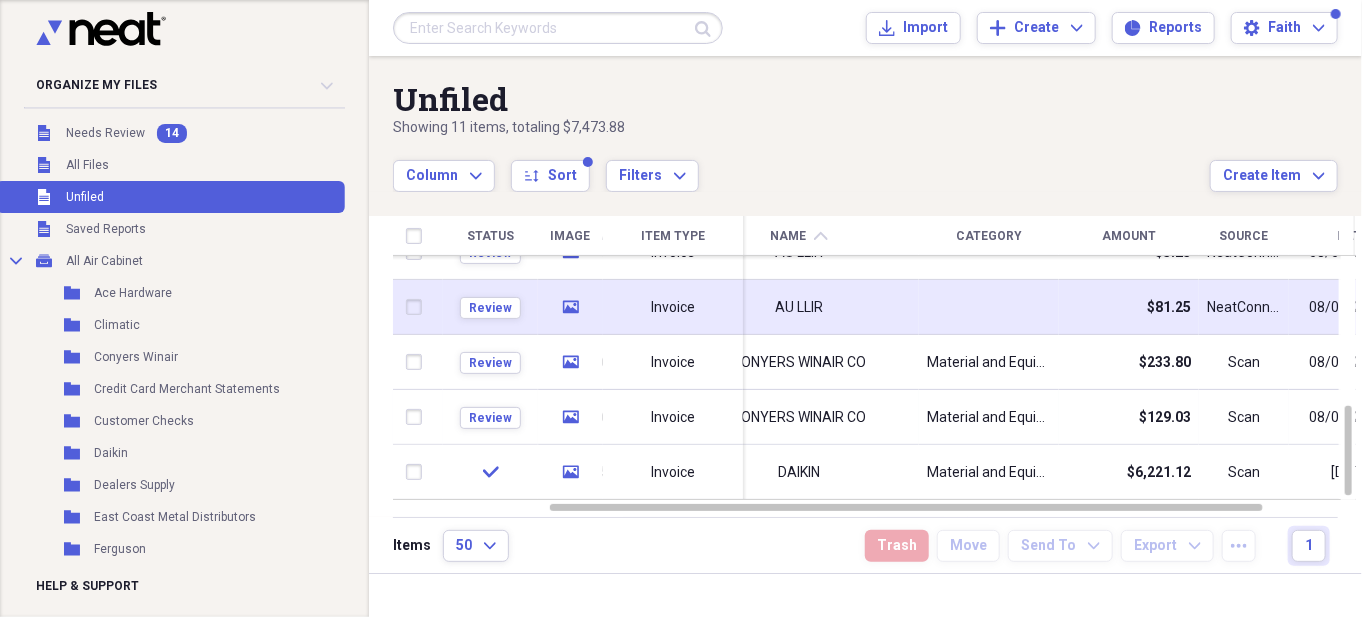 click 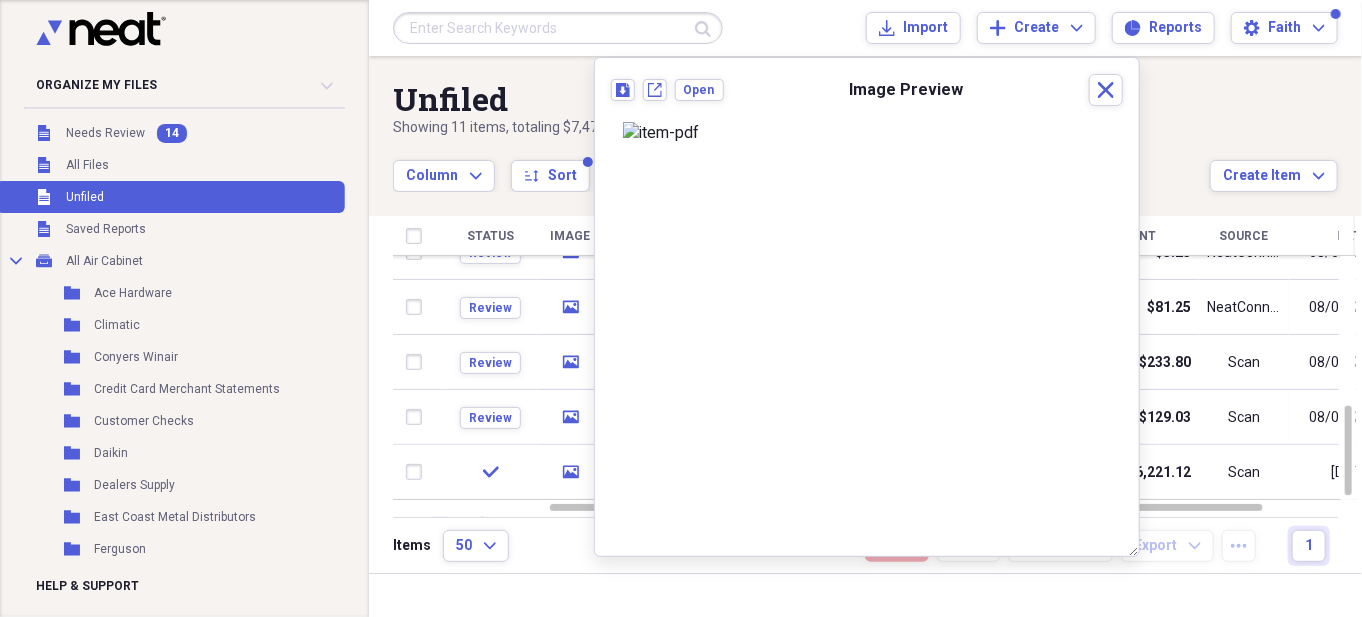 click on "Unfiled Showing 11 items , totaling $7,473.88 Column Expand sort Sort Filters  Expand Create Item Expand" at bounding box center [865, 124] 